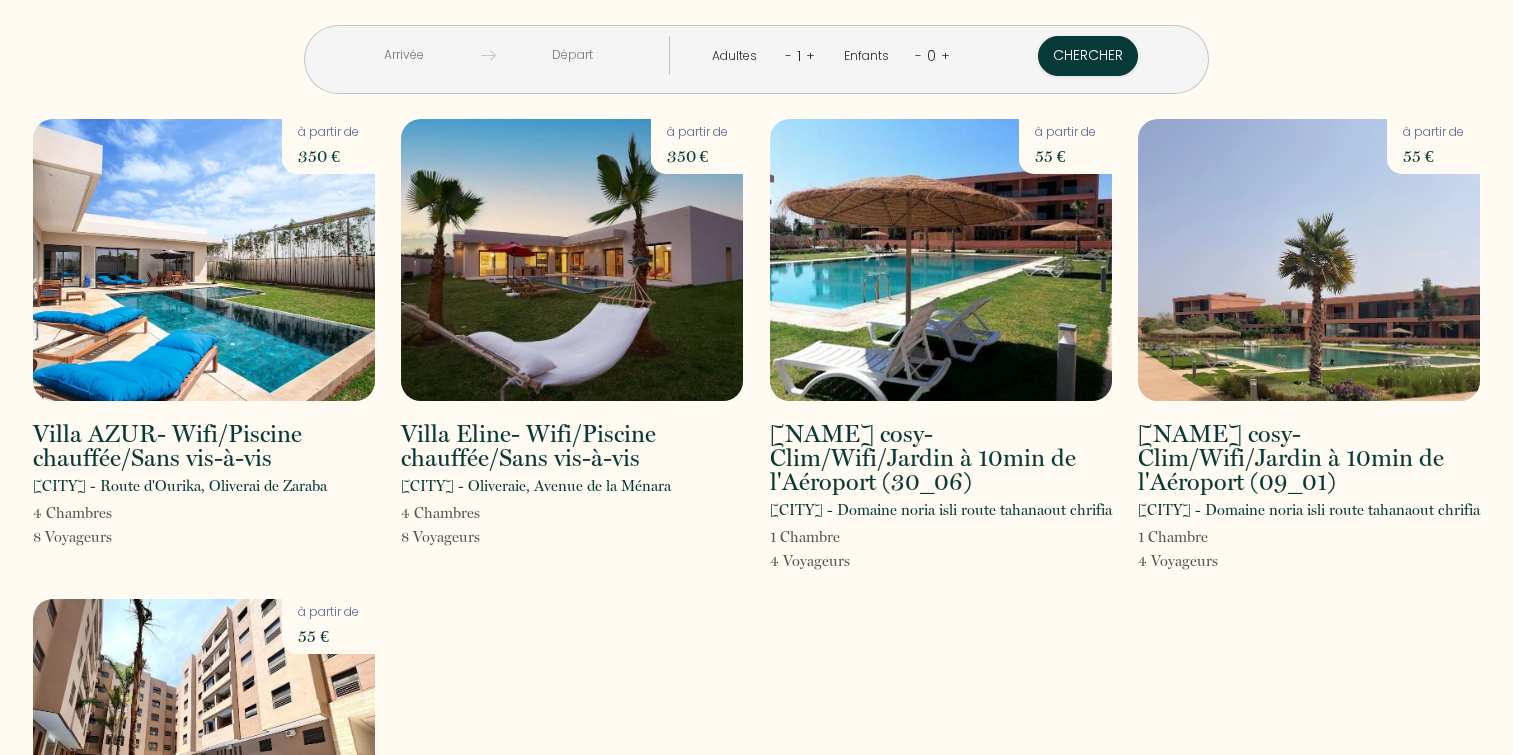 scroll, scrollTop: 0, scrollLeft: 0, axis: both 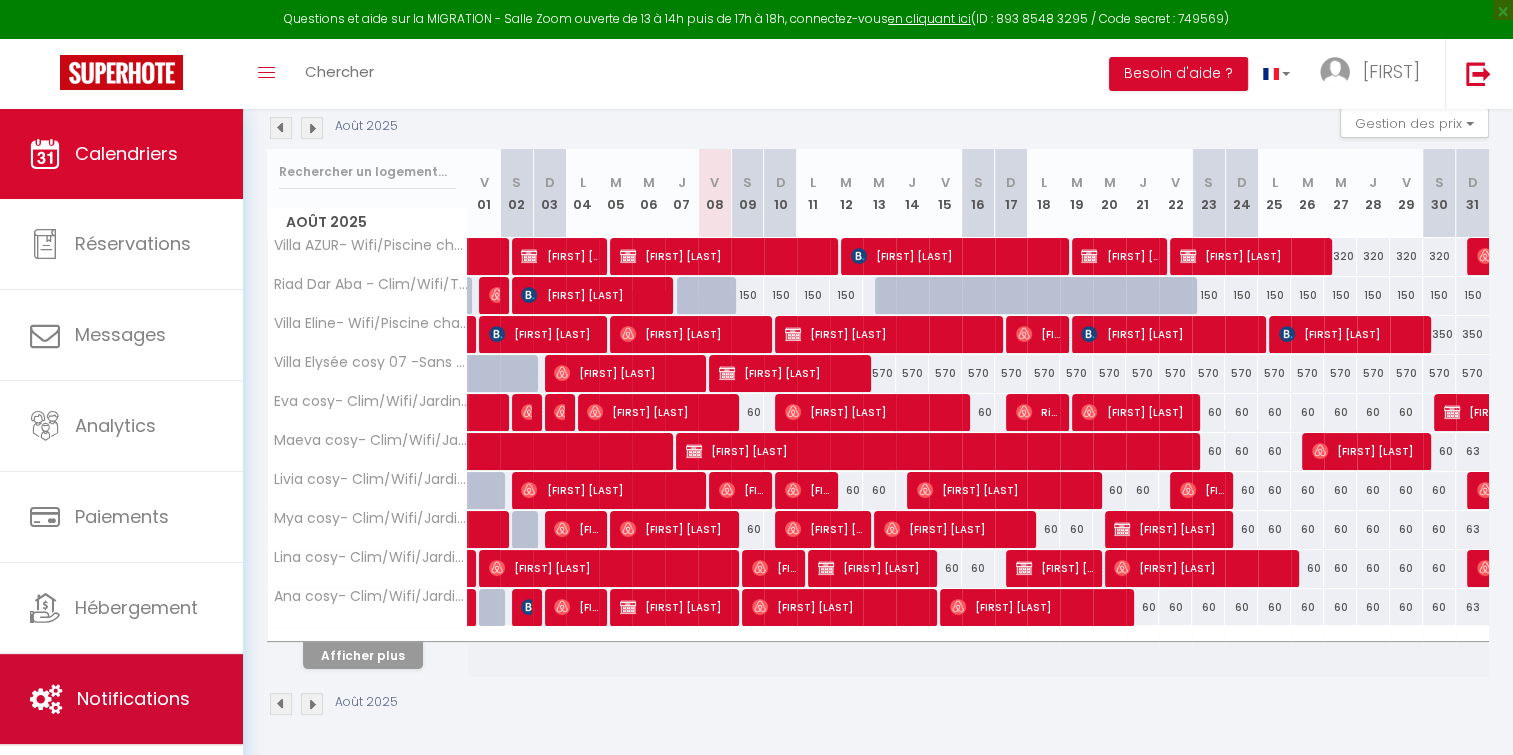click on "Notifications" at bounding box center [133, 698] 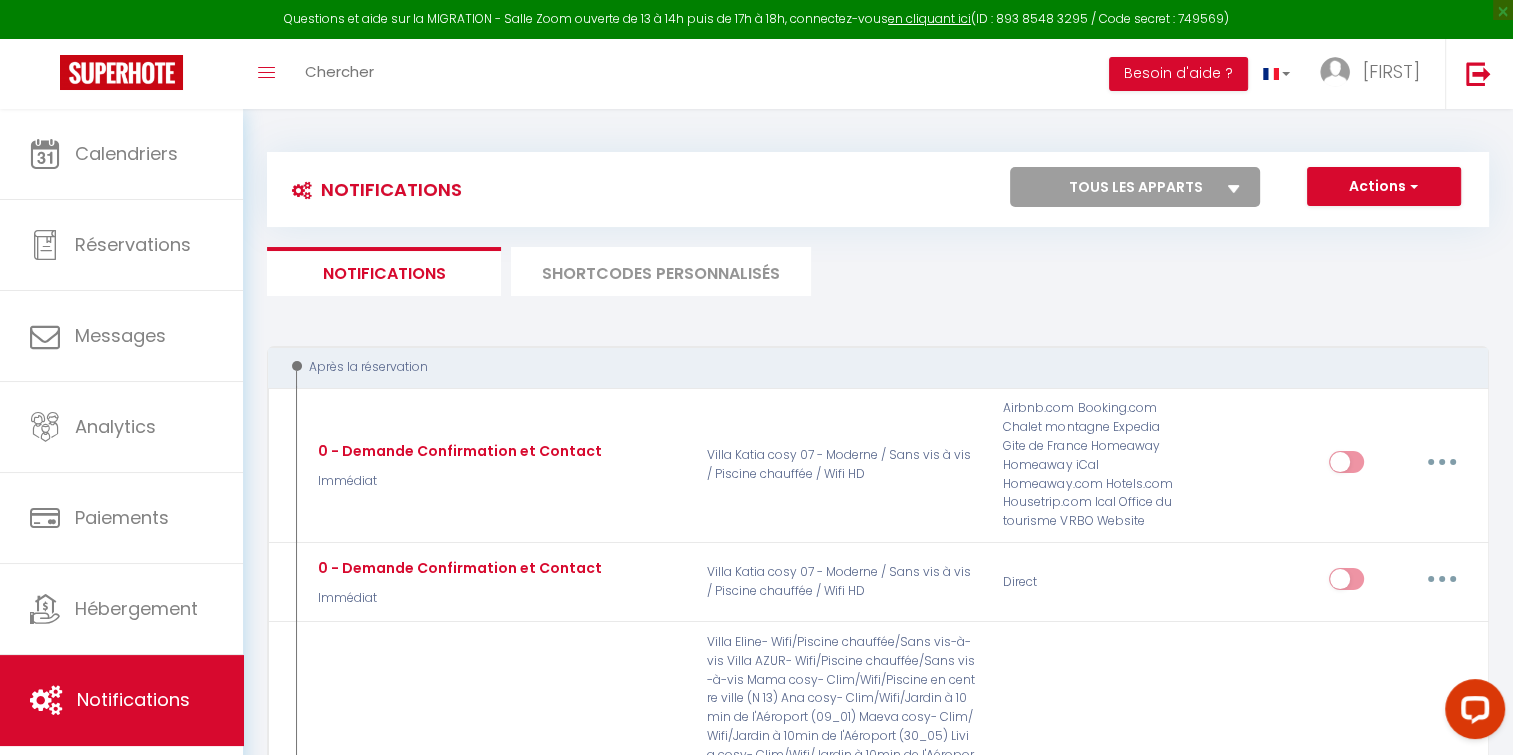 scroll, scrollTop: 0, scrollLeft: 0, axis: both 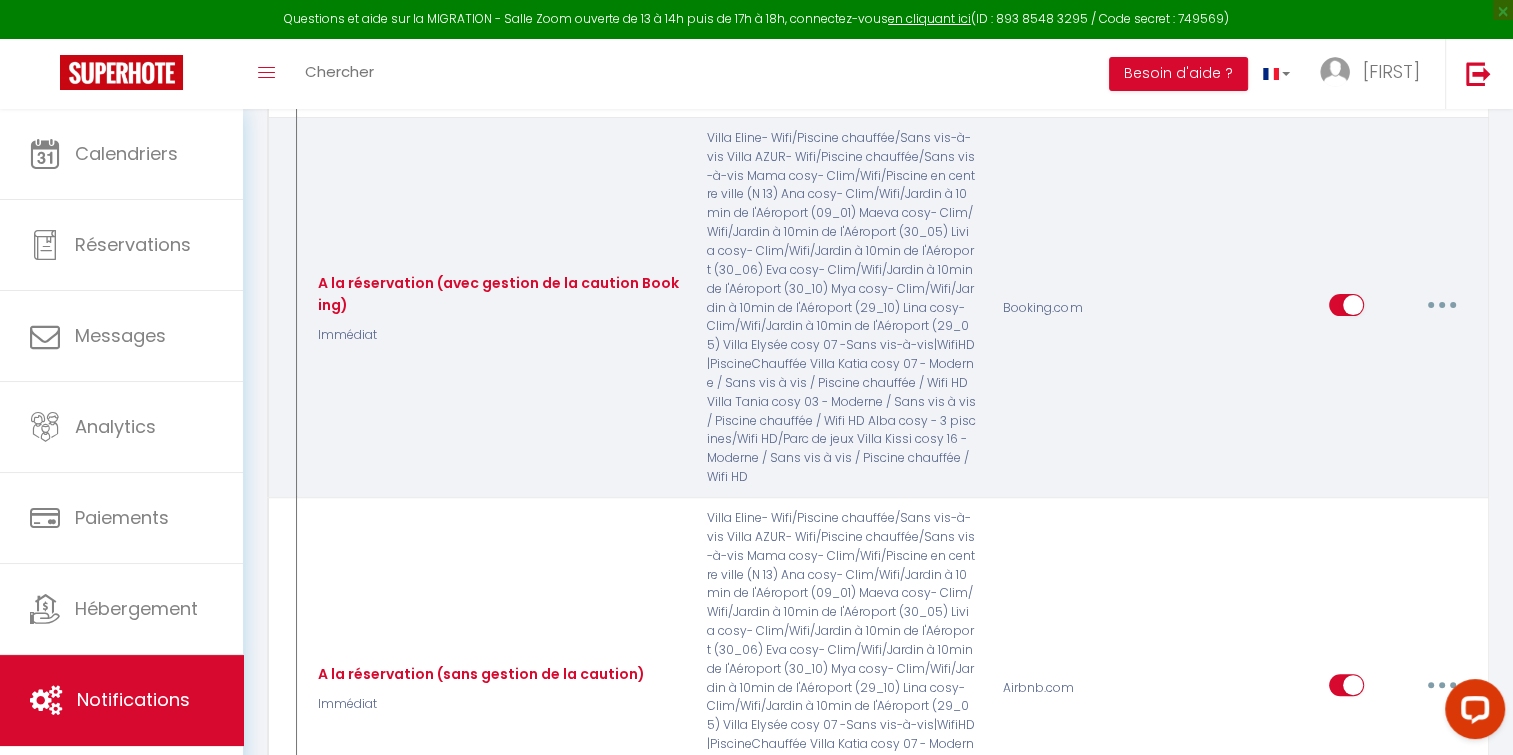click at bounding box center (1442, 305) 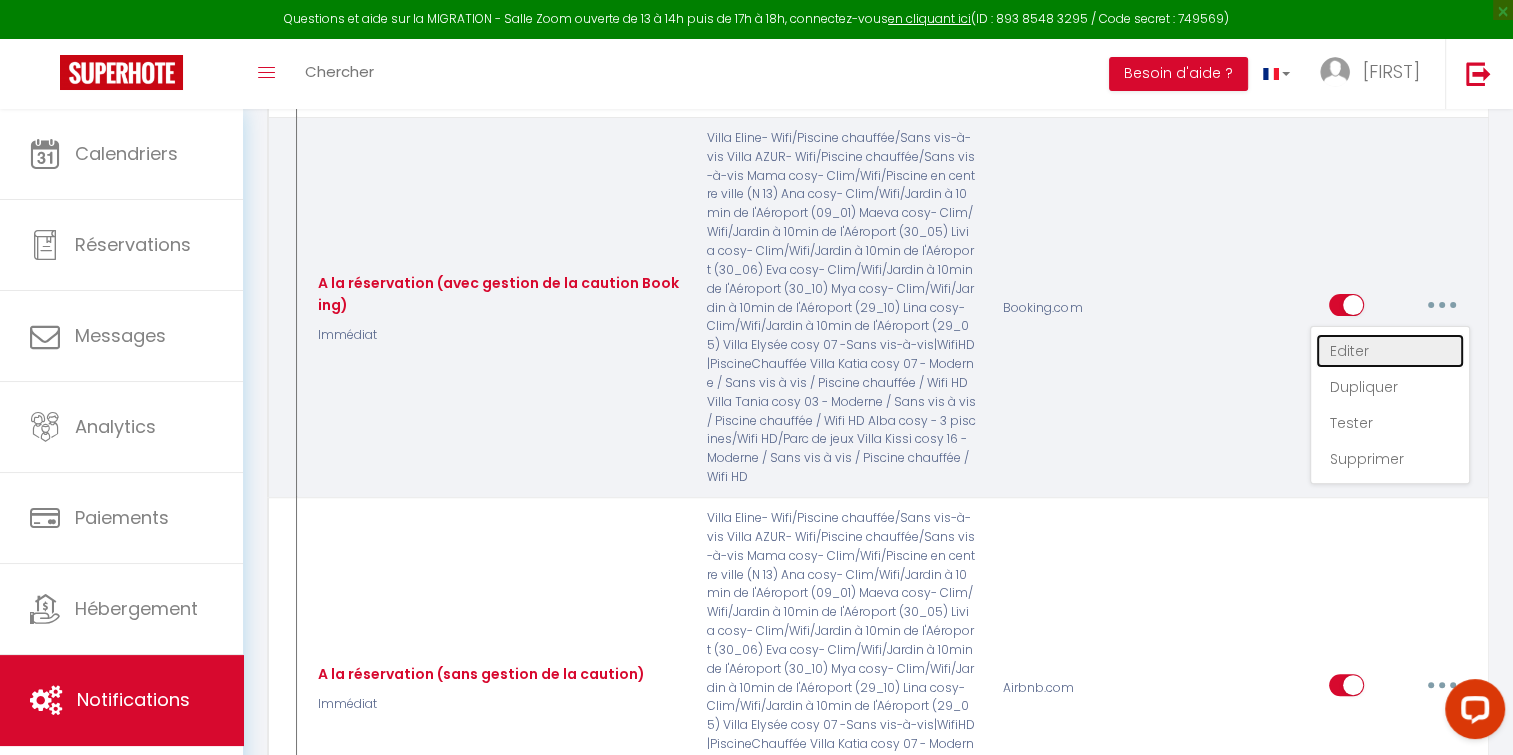 click on "Editer" at bounding box center [1390, 351] 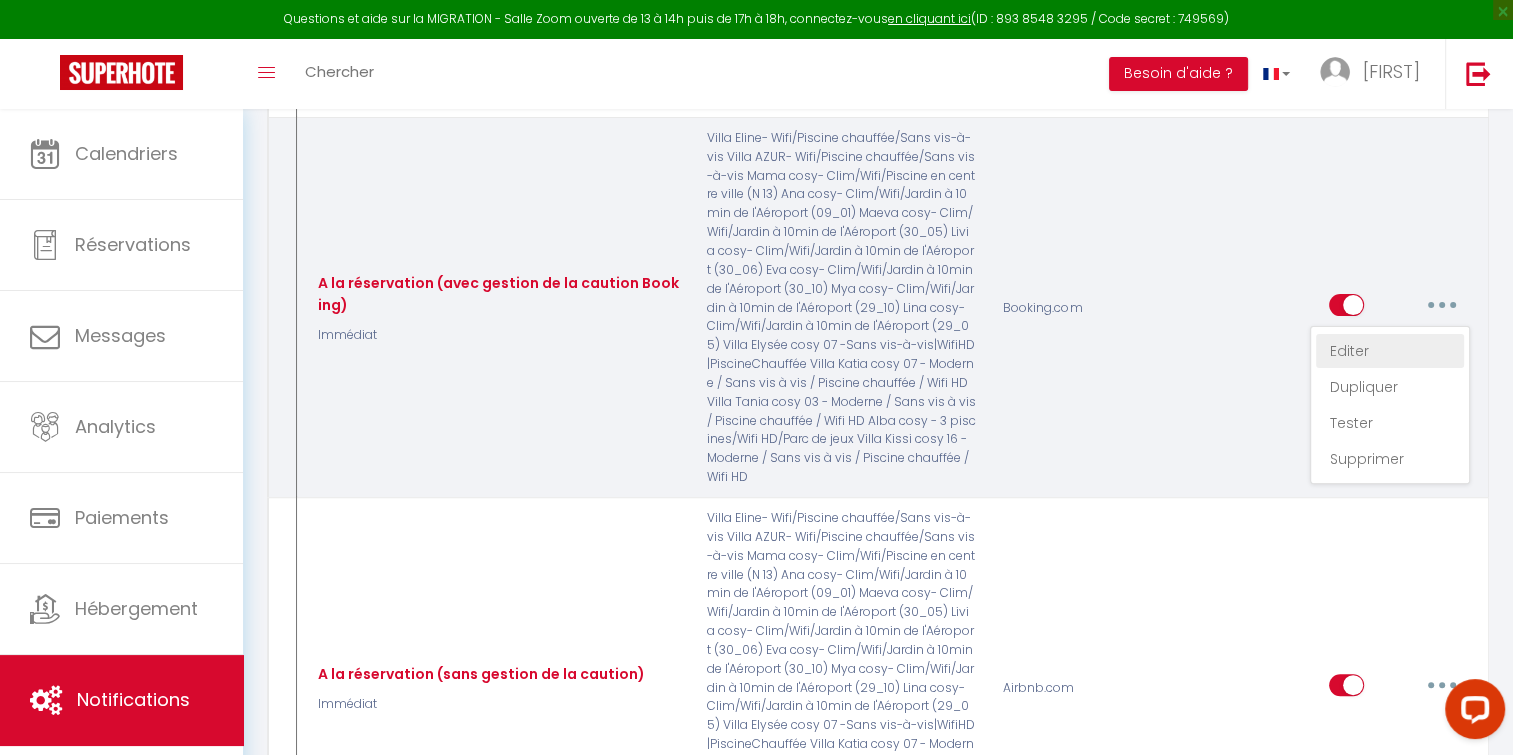 type on "A la réservation (avec gestion de la caution Booking)" 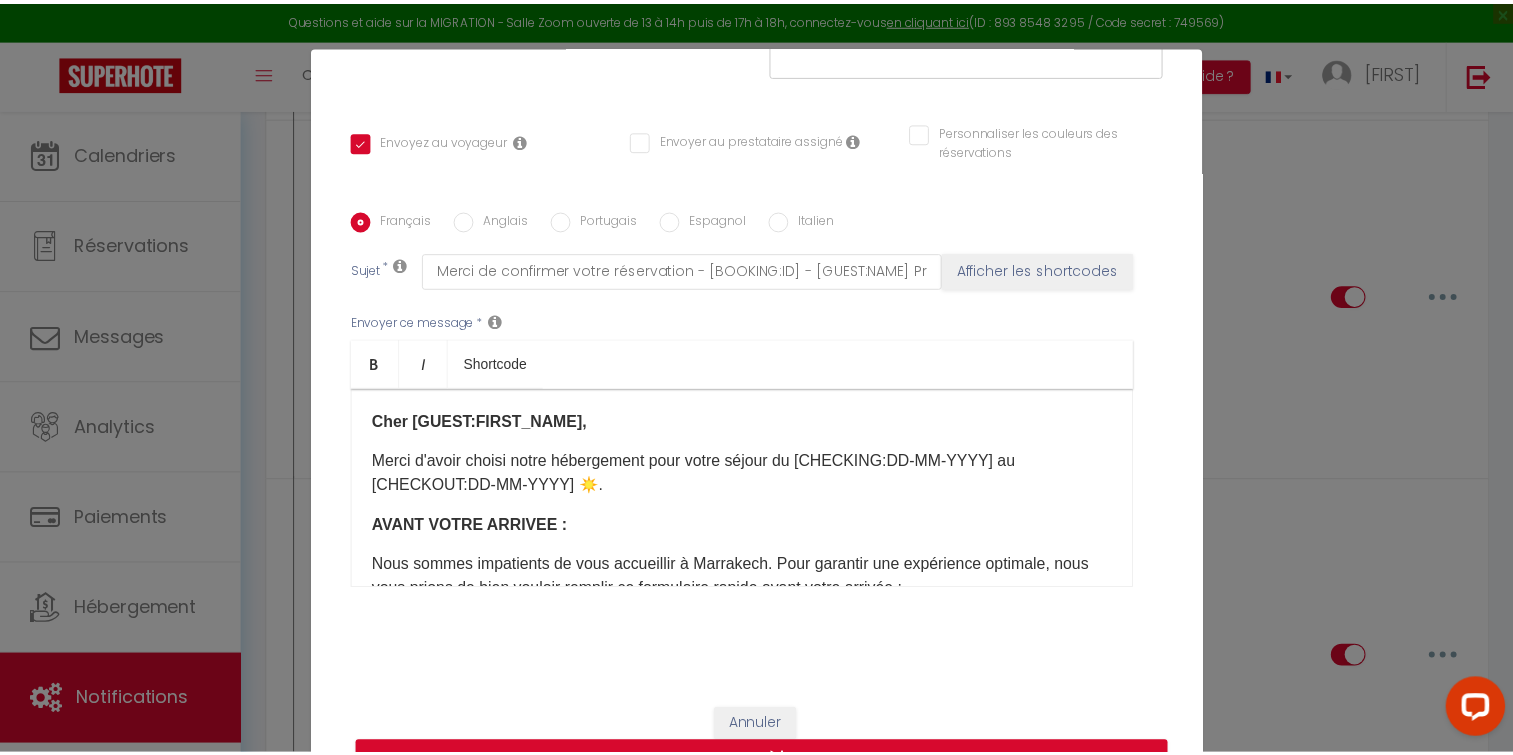 scroll, scrollTop: 0, scrollLeft: 0, axis: both 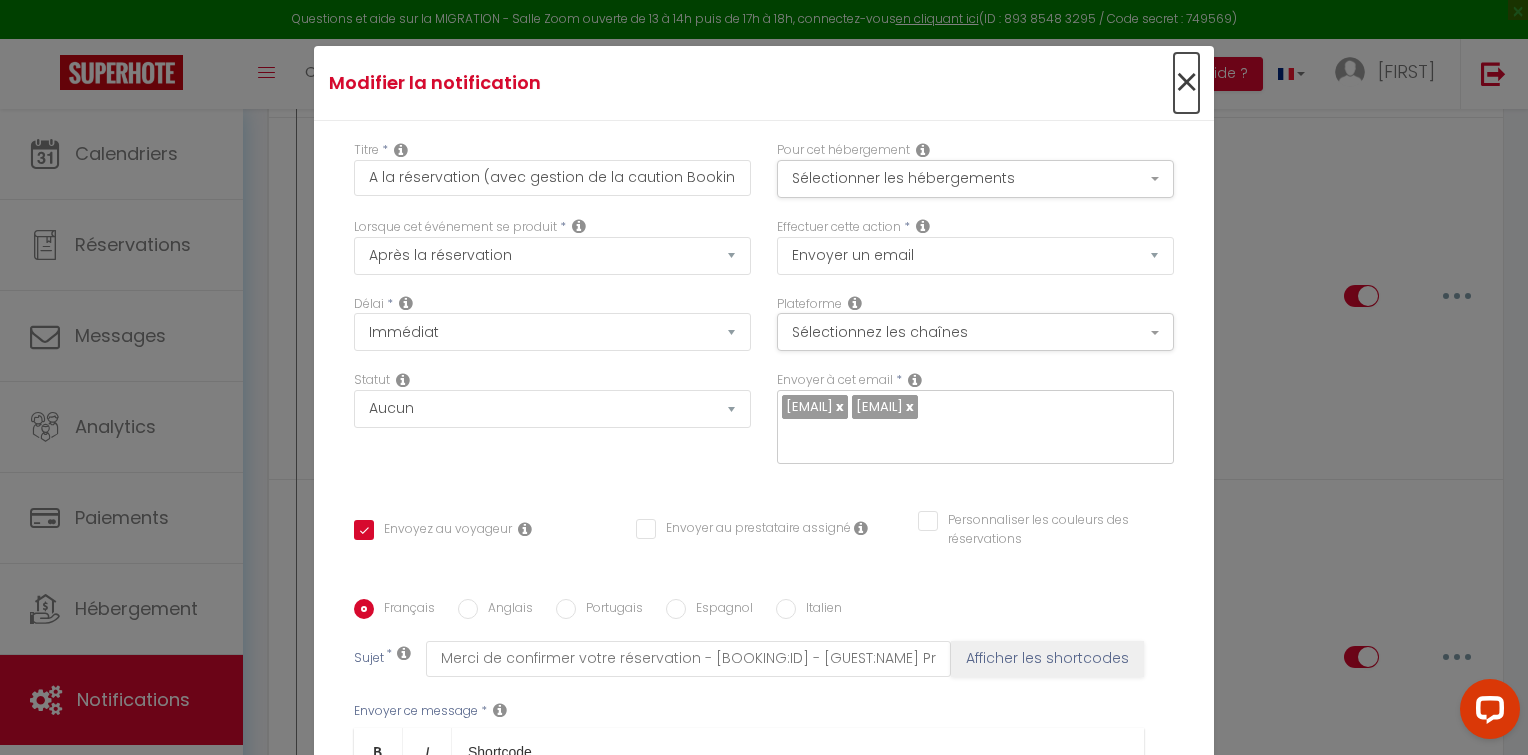 click on "×" at bounding box center (1186, 83) 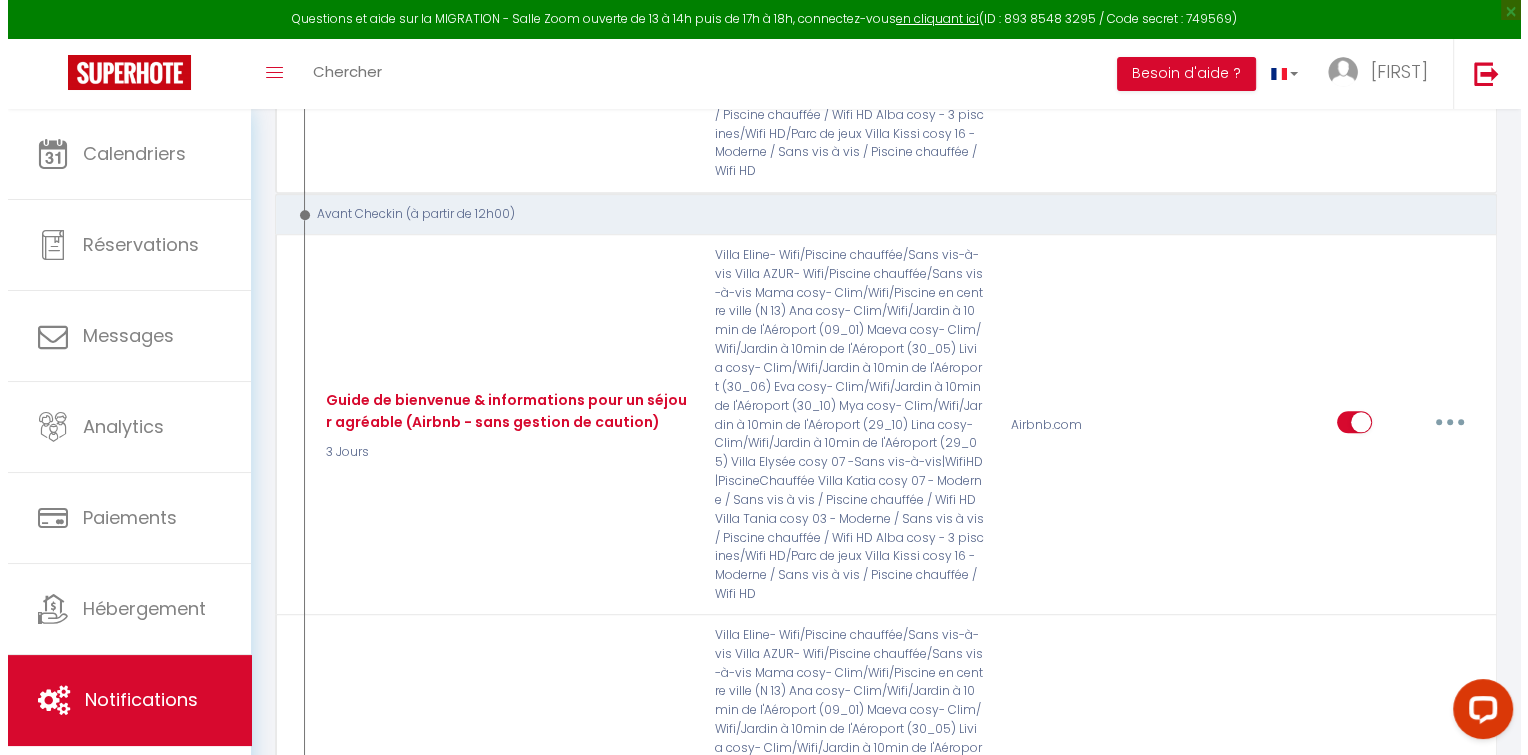 scroll, scrollTop: 1952, scrollLeft: 0, axis: vertical 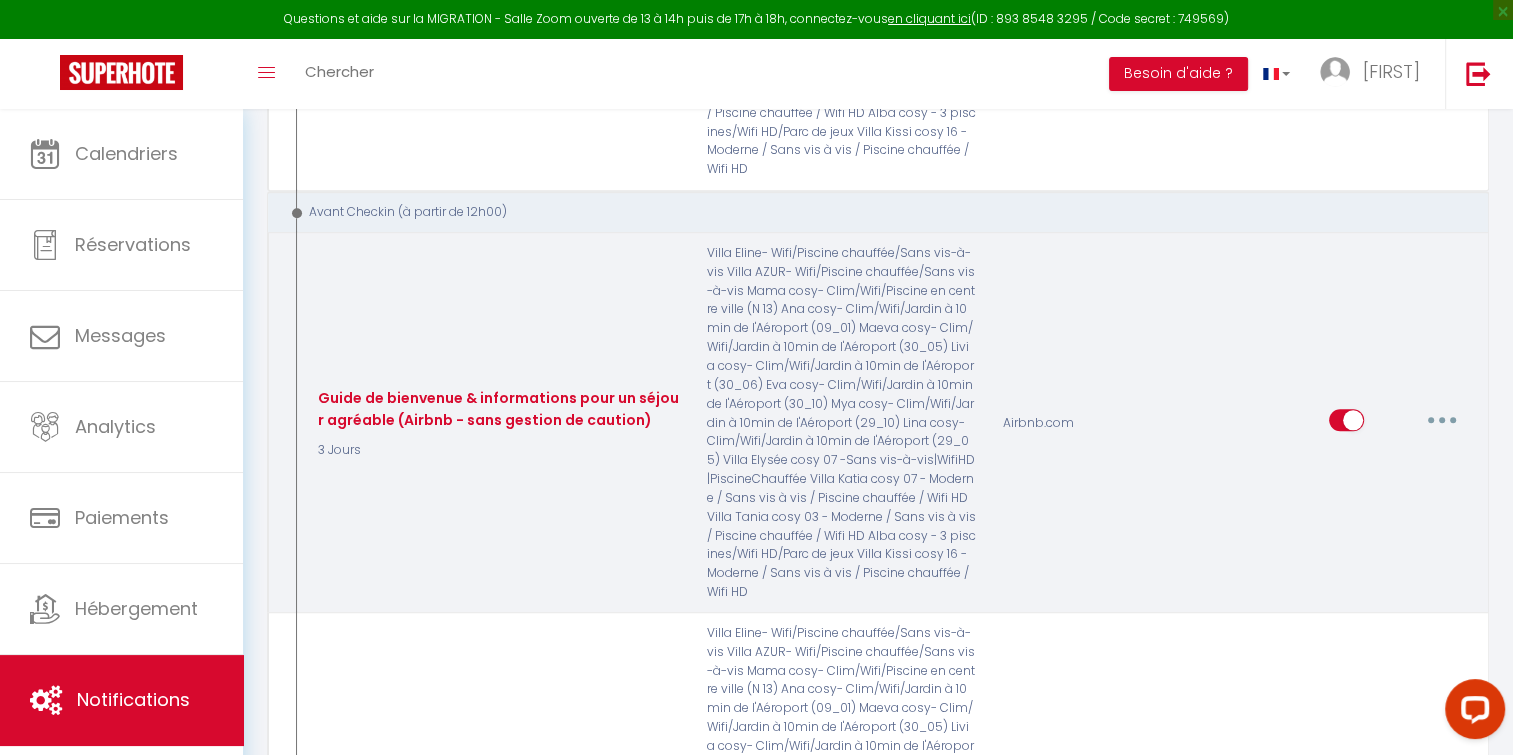 click at bounding box center [1442, 420] 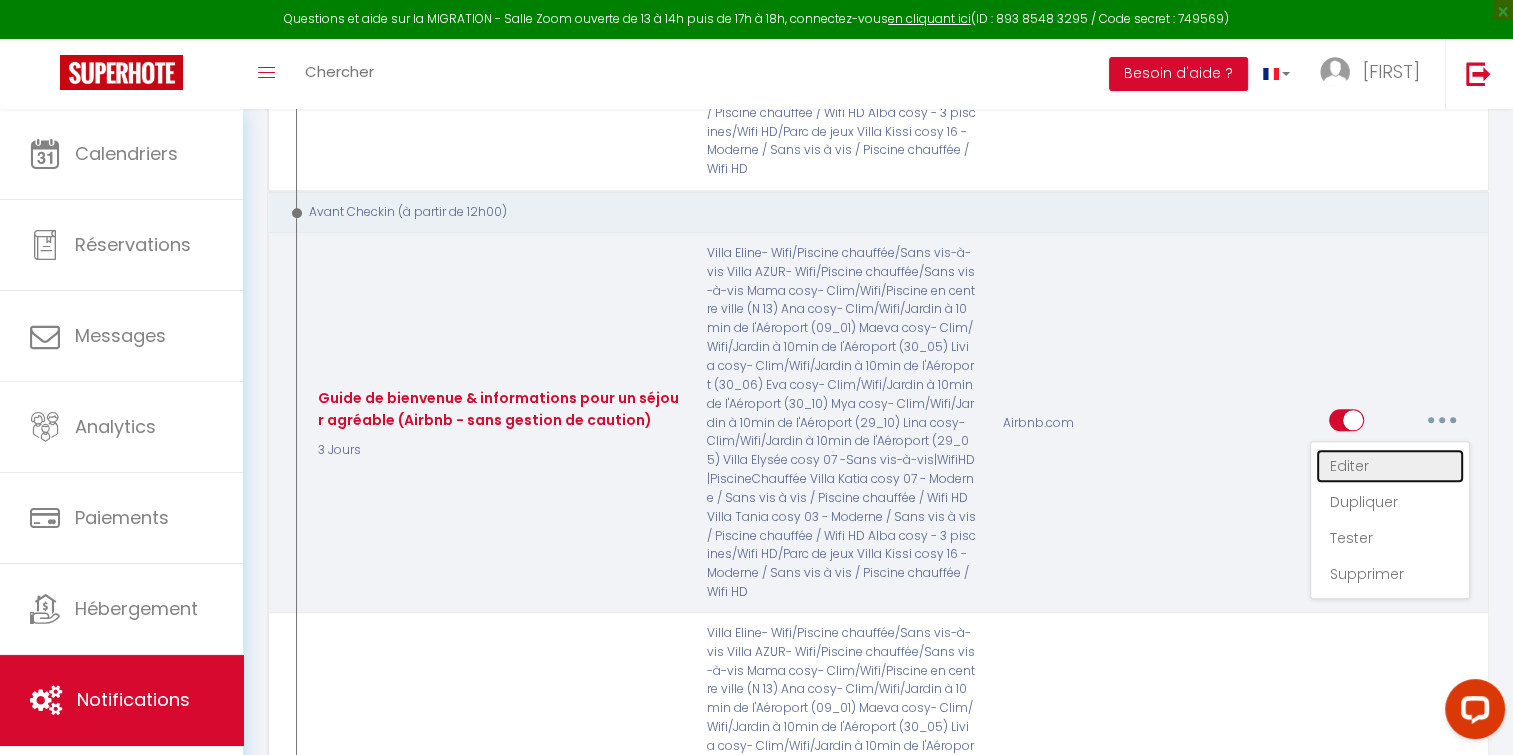 click on "Editer" at bounding box center (1390, 466) 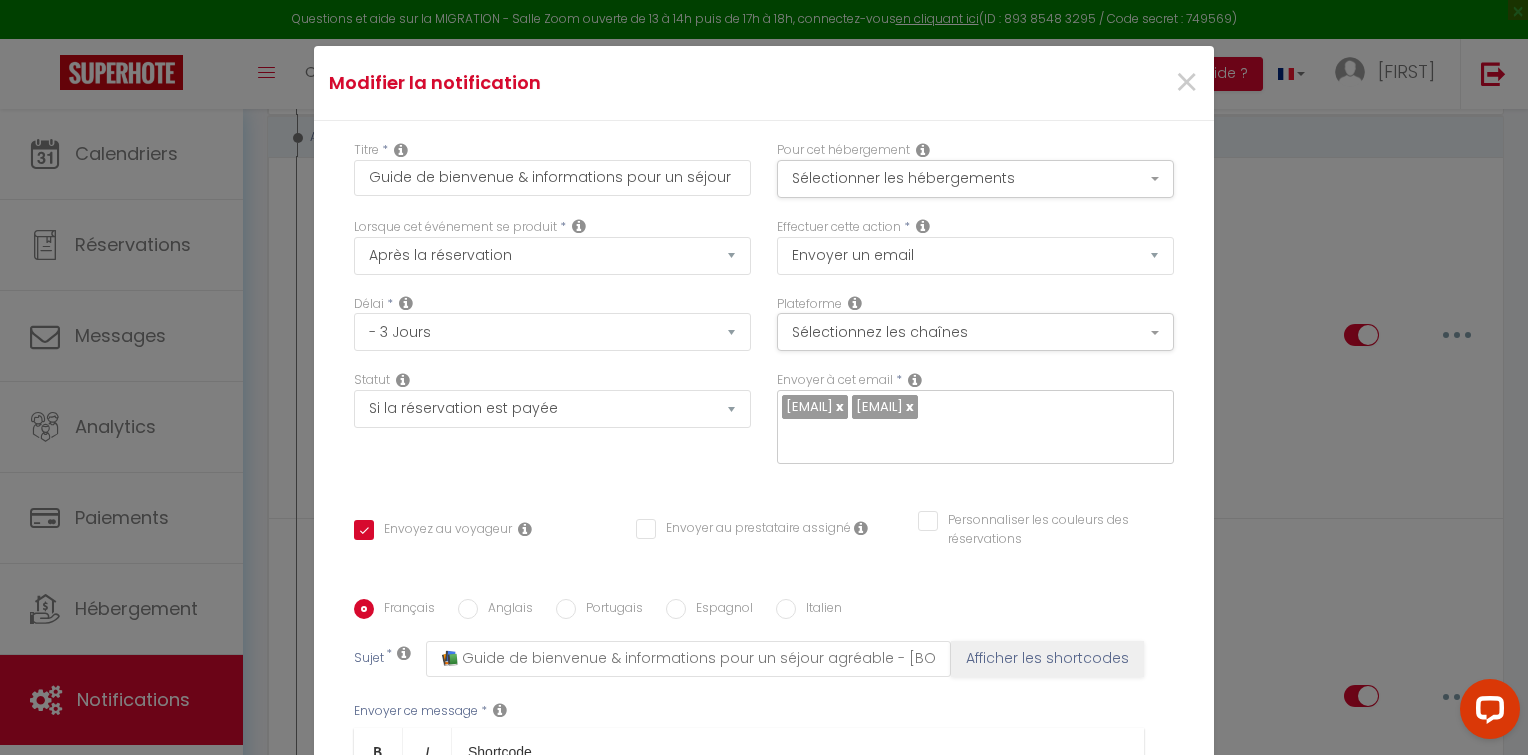 scroll, scrollTop: 416, scrollLeft: 0, axis: vertical 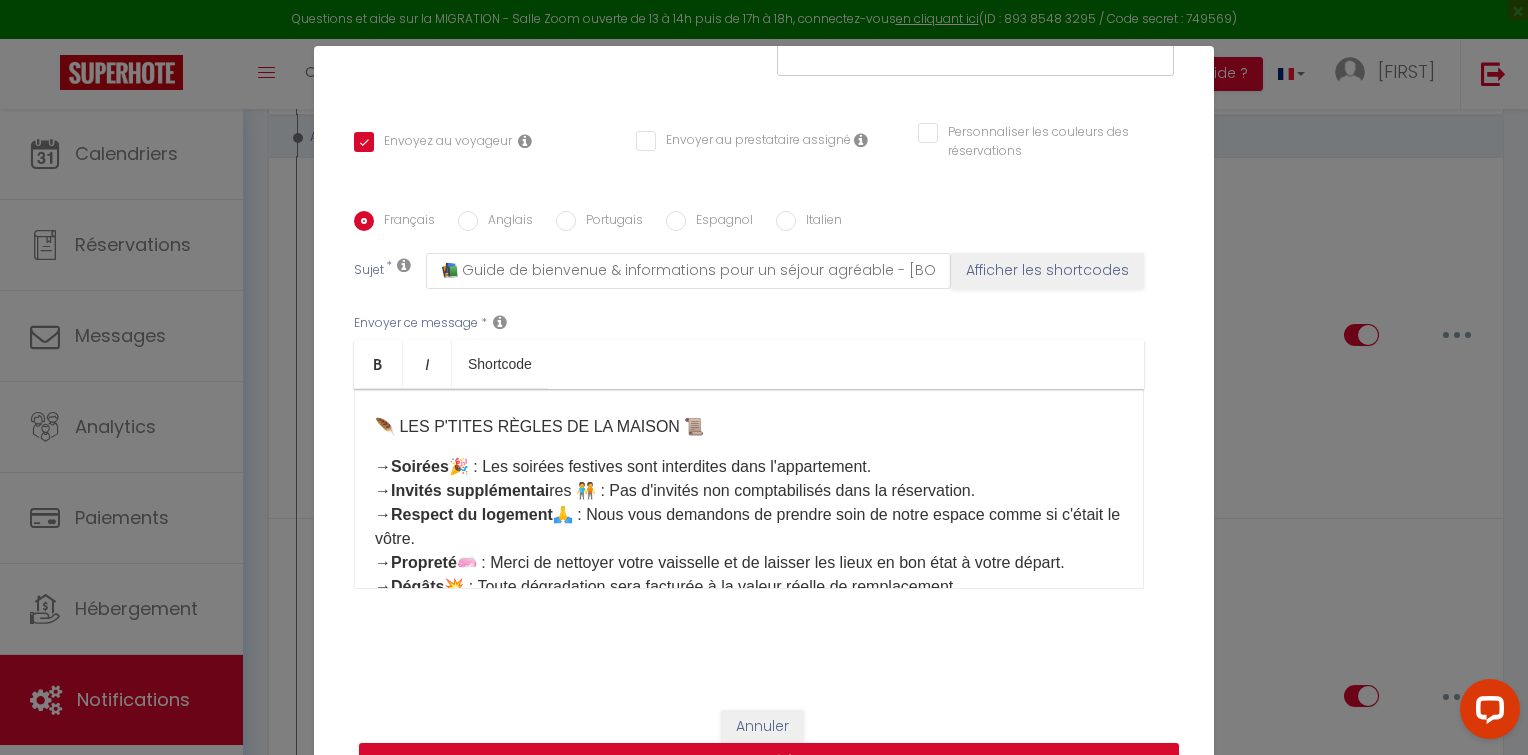 click on "Modifier la notification   ×   Titre   *     Guide de bienvenue & informations pour un séjour agréable (Airbnb - sans gestion de caution)   Pour cet hébergement
Sélectionner les hébergements
Tous les apparts
Autres
Villa AZUR- Wifi/Piscine chauffée/Sans vis-à-vis
Villa Eline- Wifi/Piscine chauffée/Sans vis-à-vis
Villa Elysée cosy 07 -Sans vis-à-vis|WifiHD|PiscineChauffée
Eva cosy- Clim/Wifi/Jardin à 10min de l'Aéroport (30_10)
Lorsque cet événement se produit   *      Après la réservation" at bounding box center [764, 377] 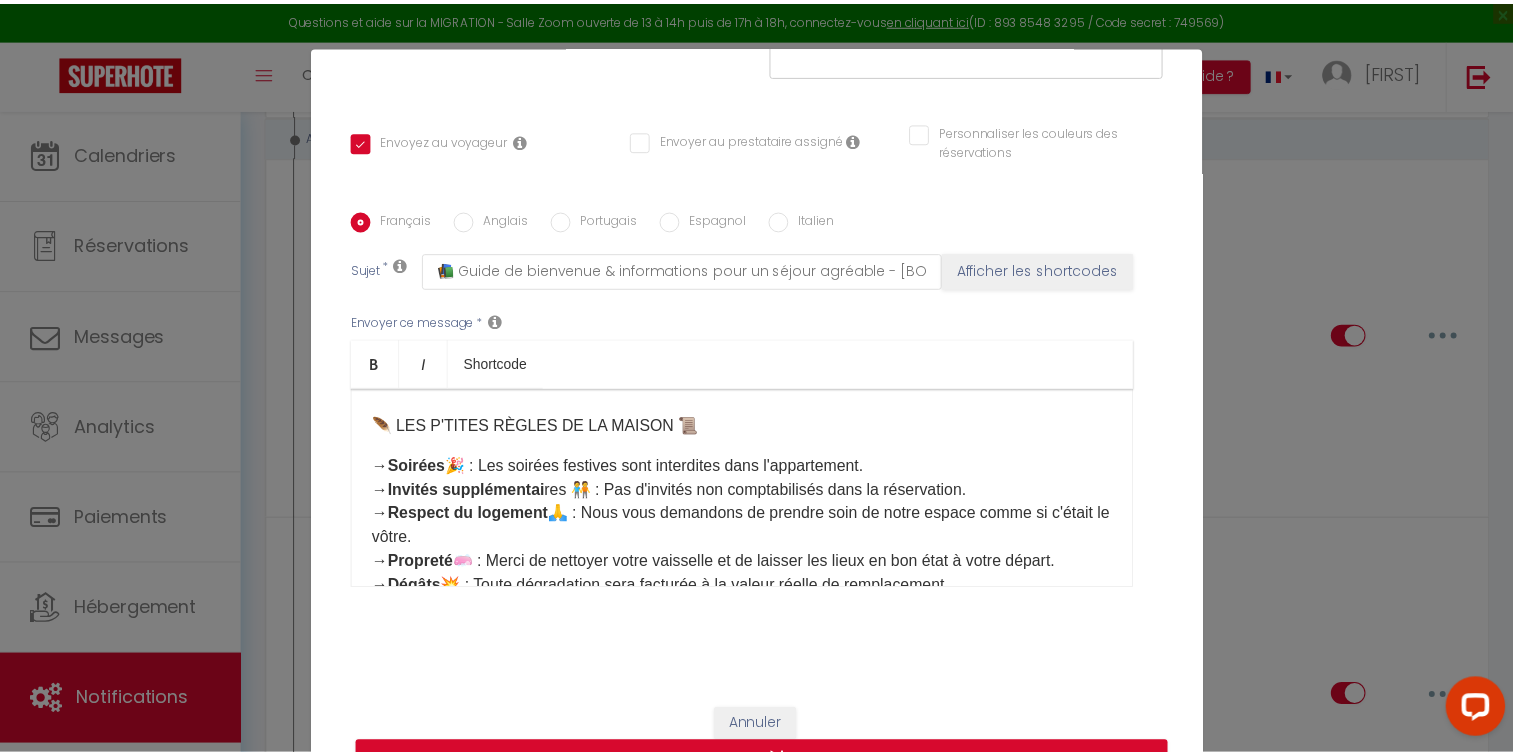 scroll, scrollTop: 0, scrollLeft: 0, axis: both 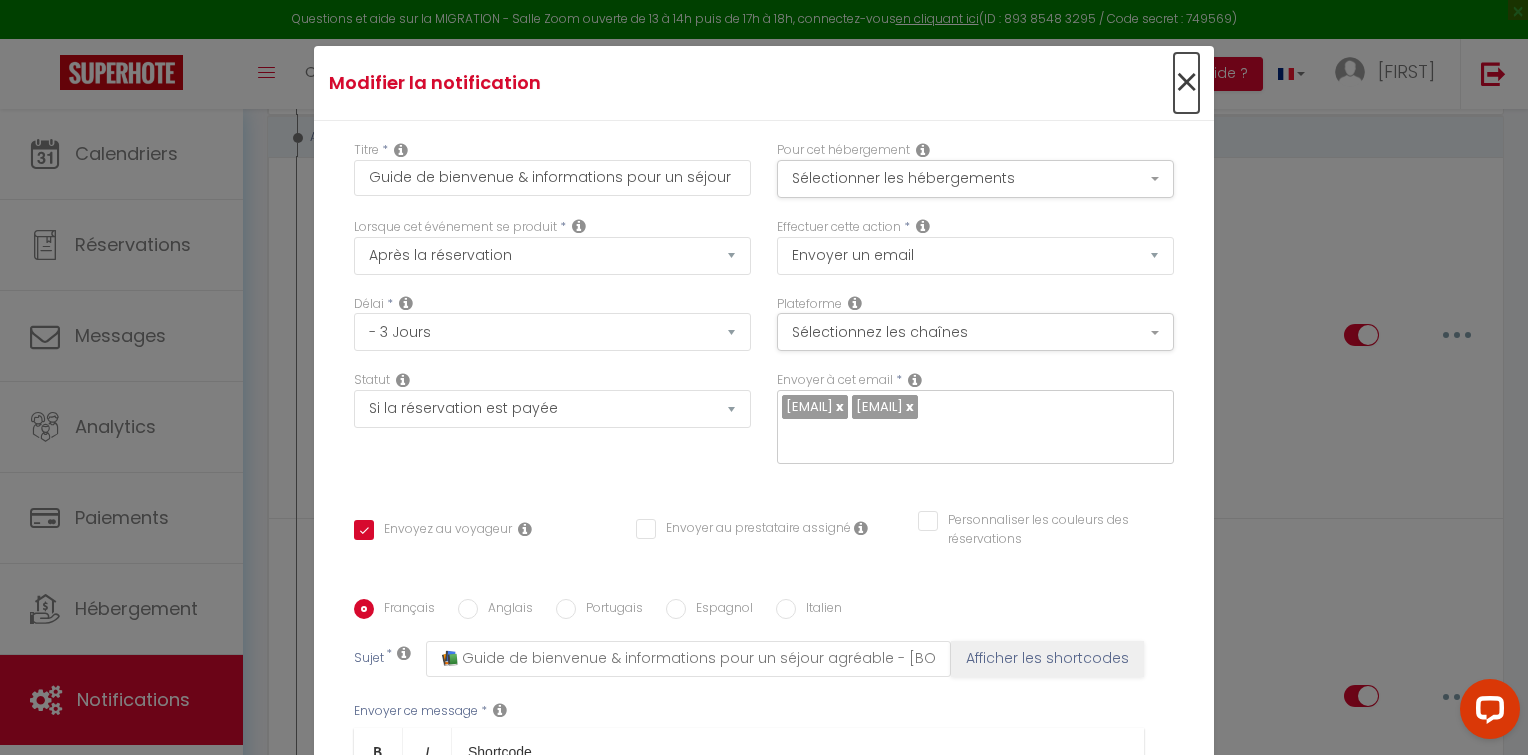 click on "×" at bounding box center (1186, 83) 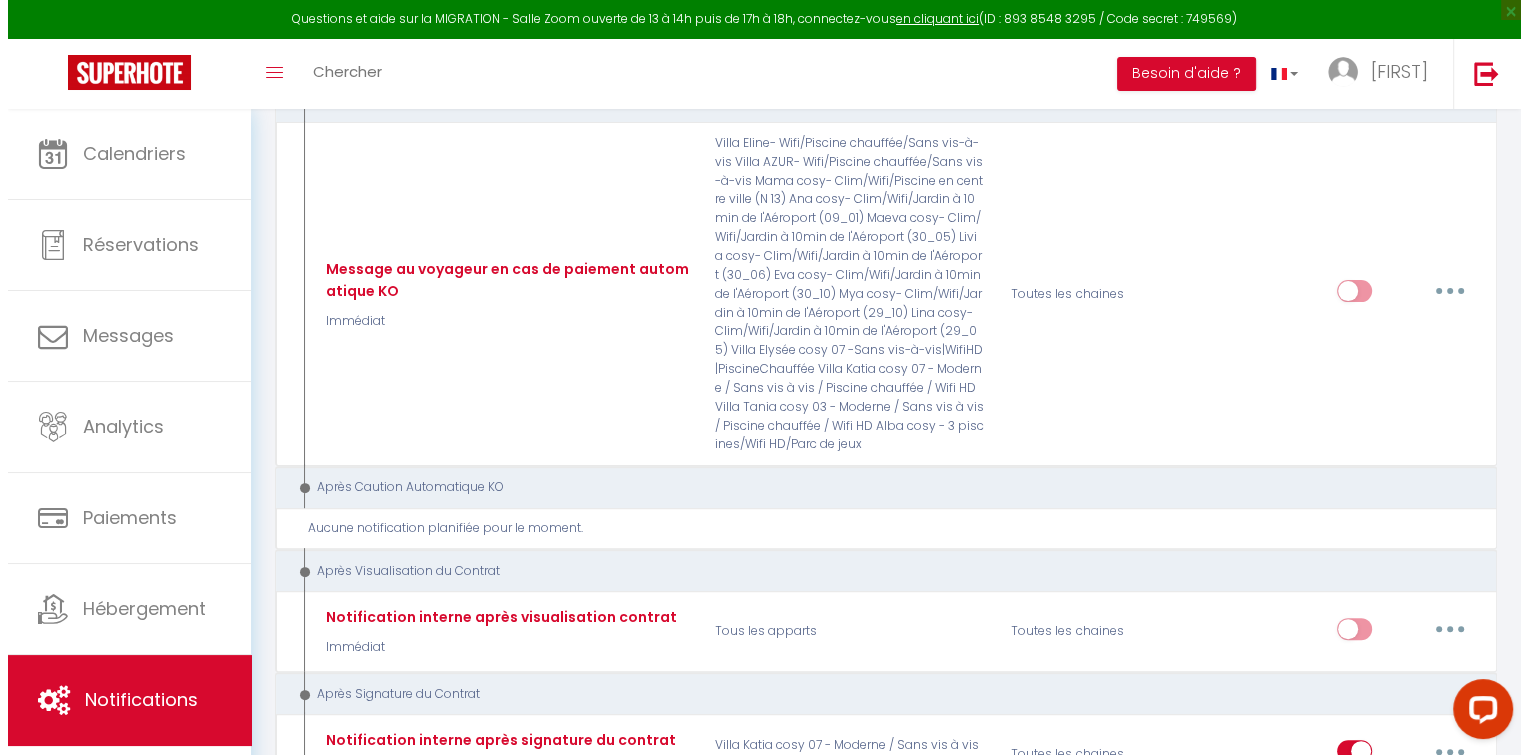 scroll, scrollTop: 8042, scrollLeft: 0, axis: vertical 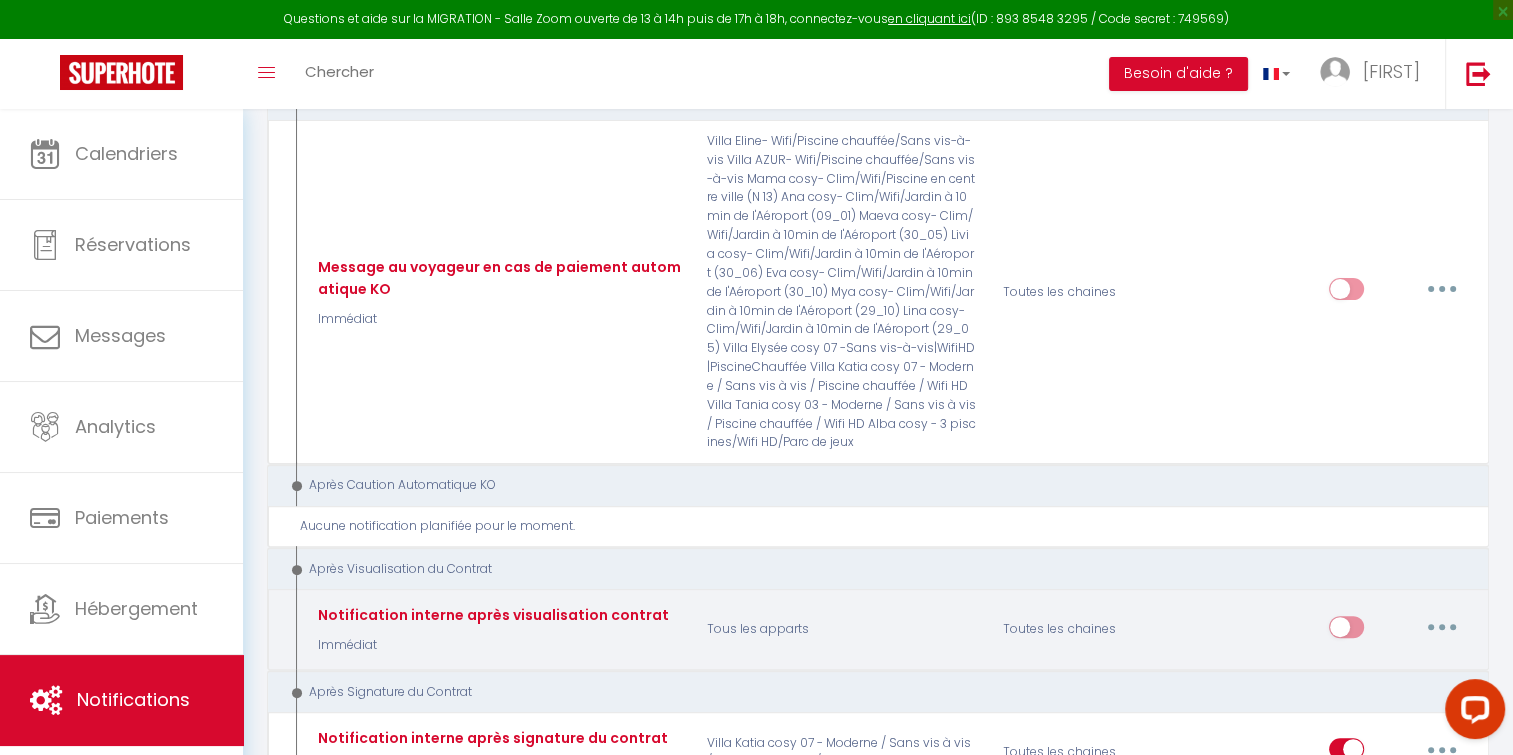 click at bounding box center [1442, 627] 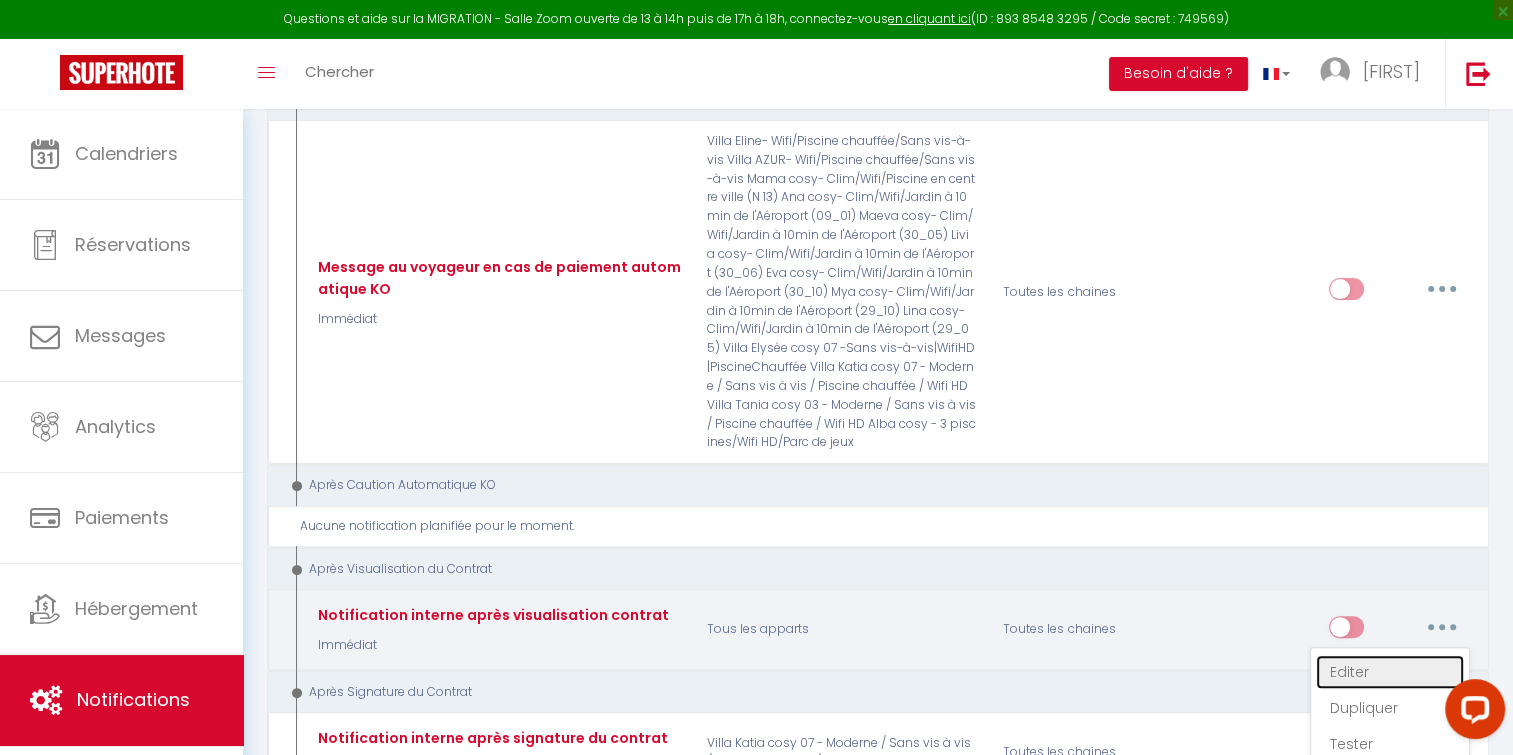 click on "Editer" at bounding box center (1390, 672) 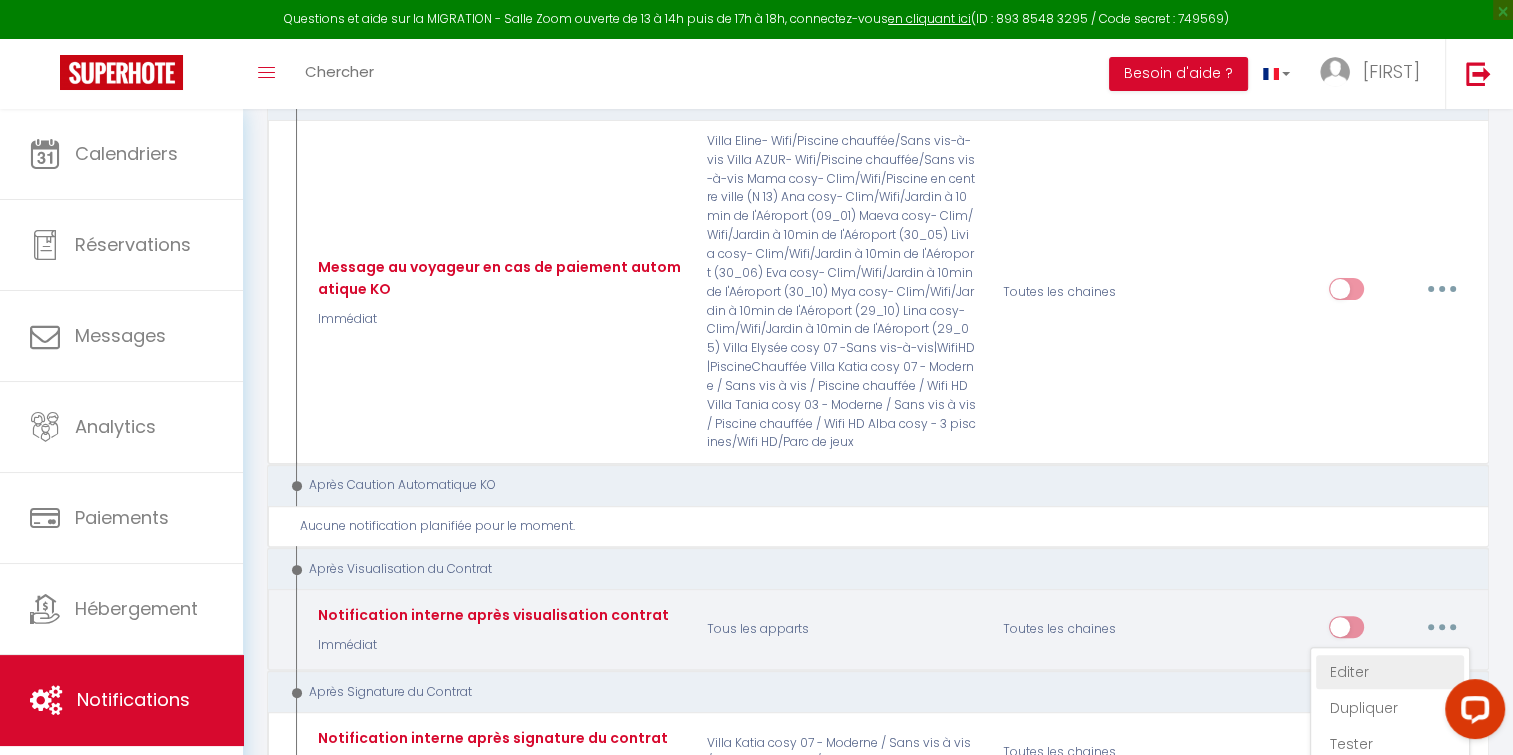 type on "Notification interne après visualisation contrat" 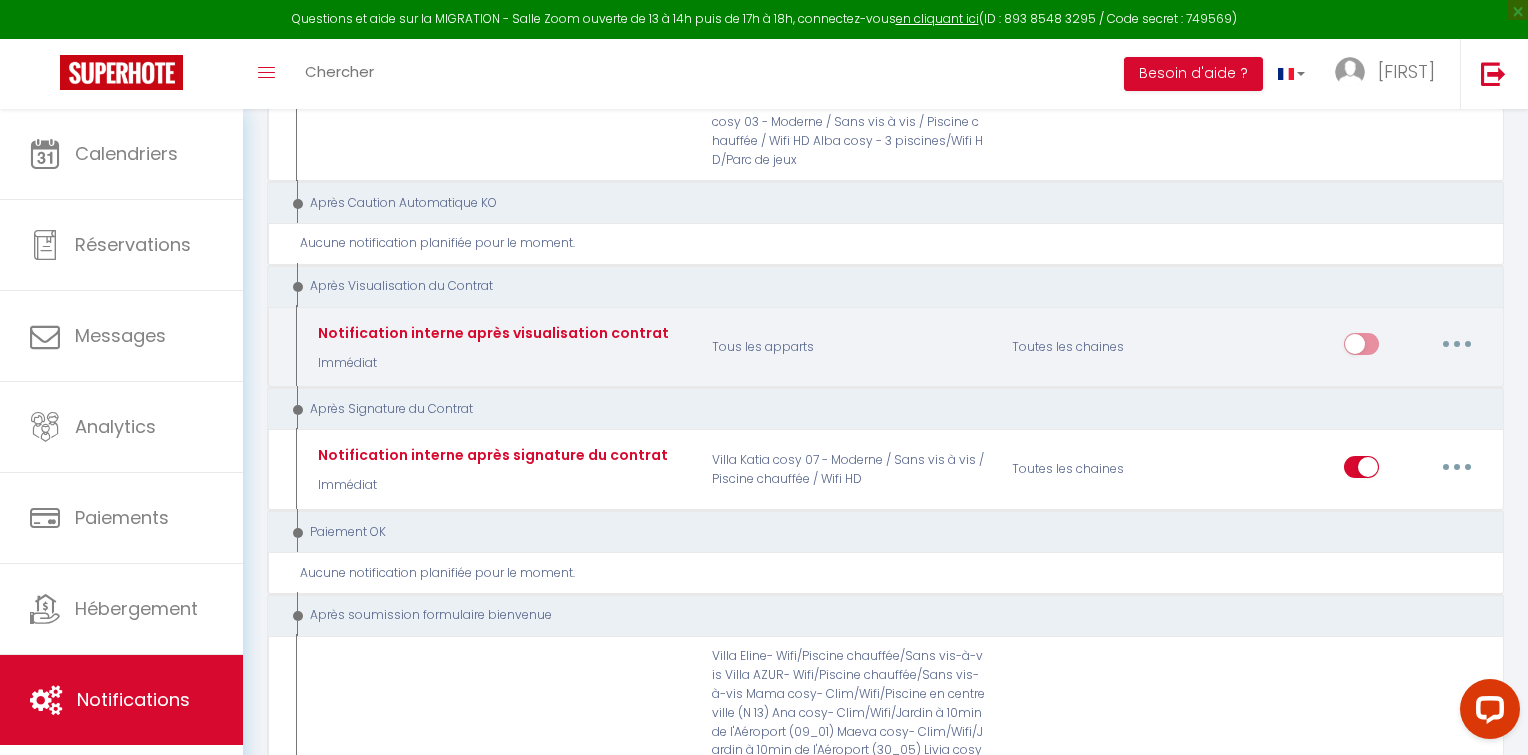 scroll, scrollTop: 325, scrollLeft: 0, axis: vertical 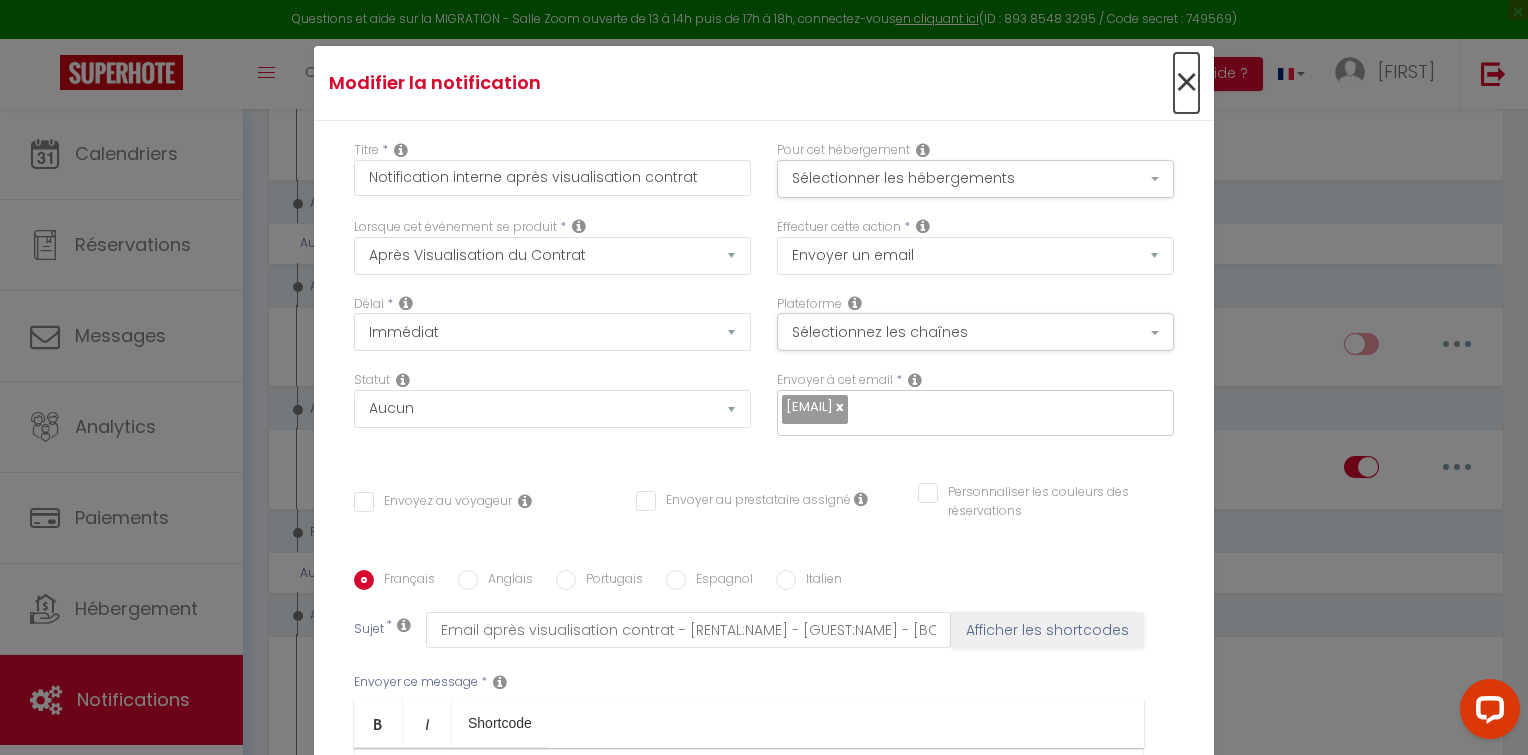 click on "×" at bounding box center [1186, 83] 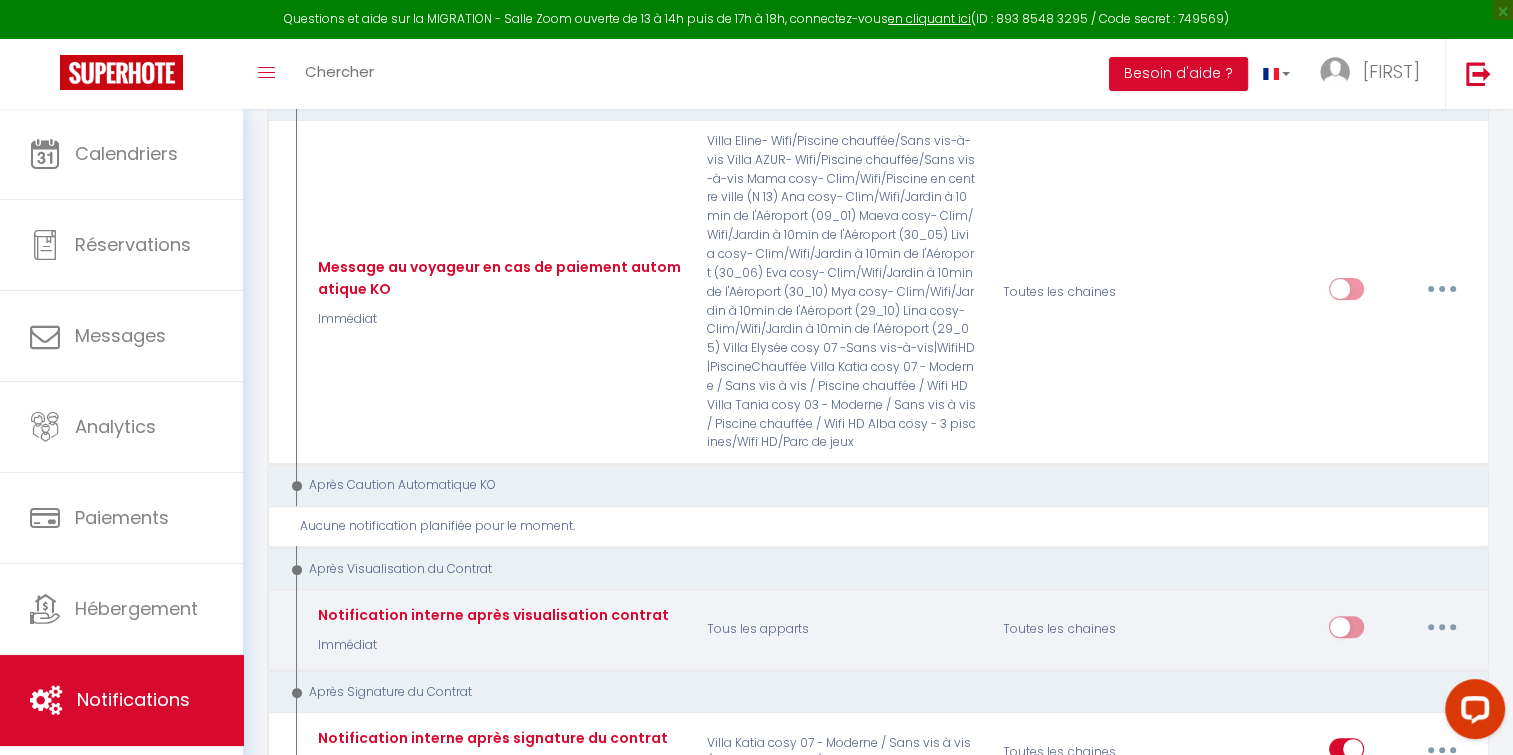 scroll, scrollTop: 8204, scrollLeft: 0, axis: vertical 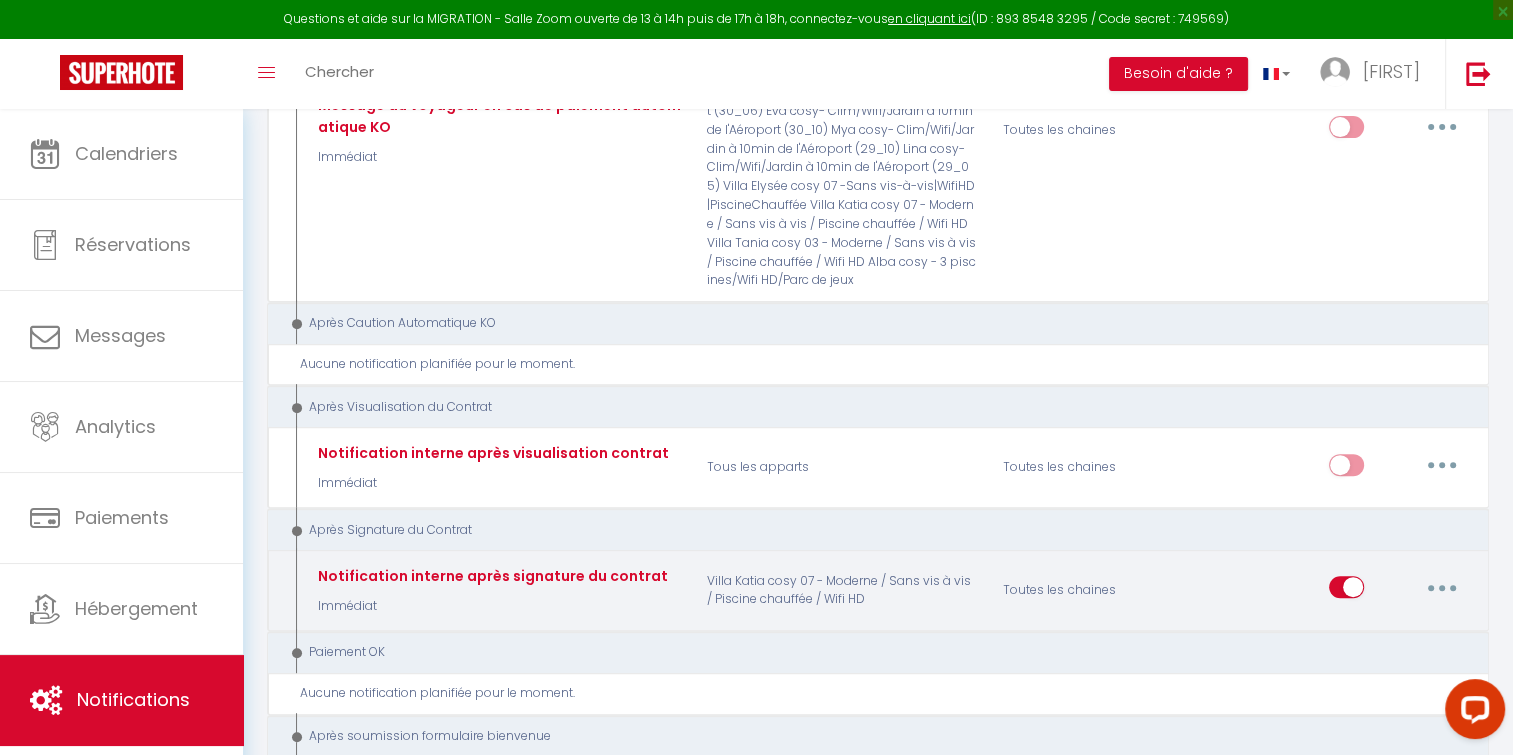 click at bounding box center [1442, 587] 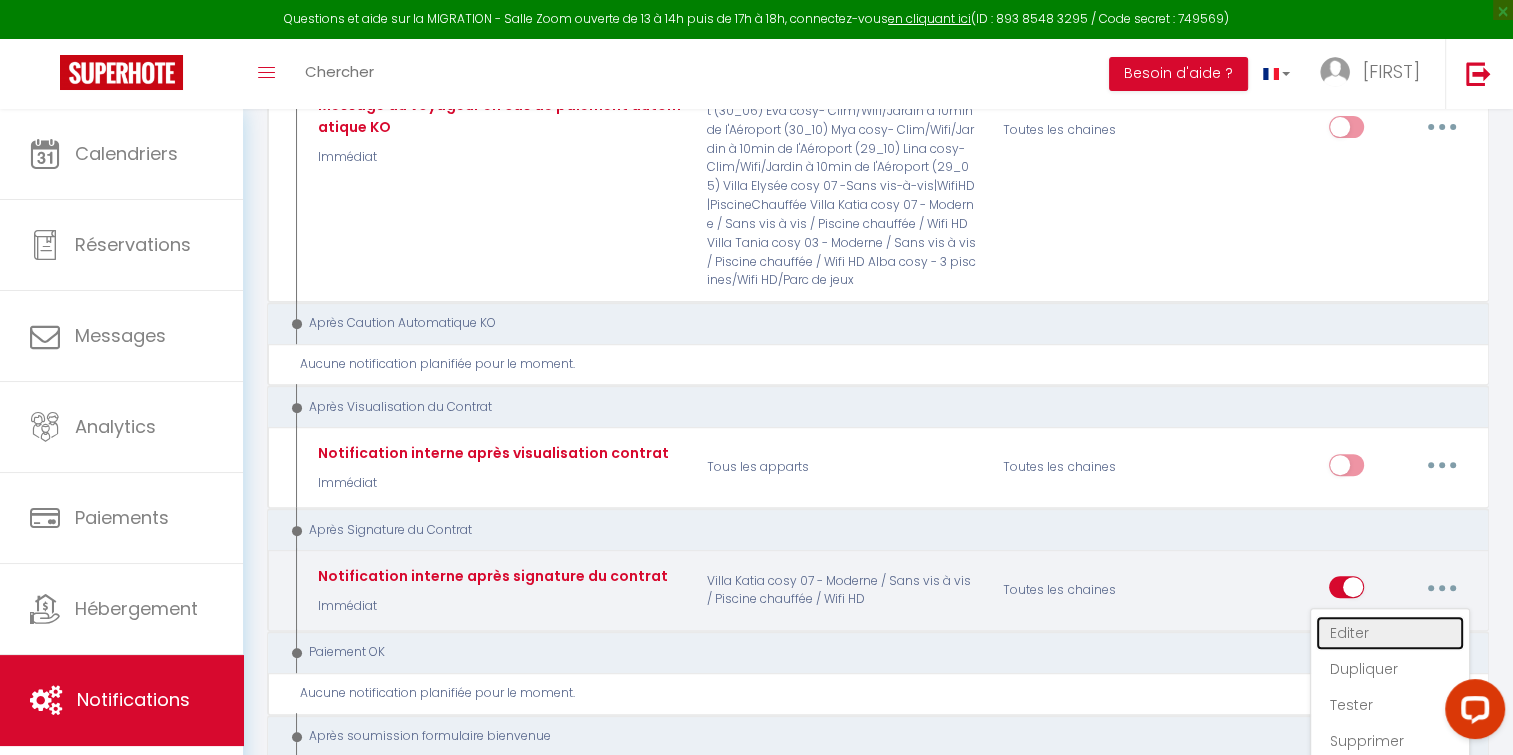 click on "Editer" at bounding box center (1390, 633) 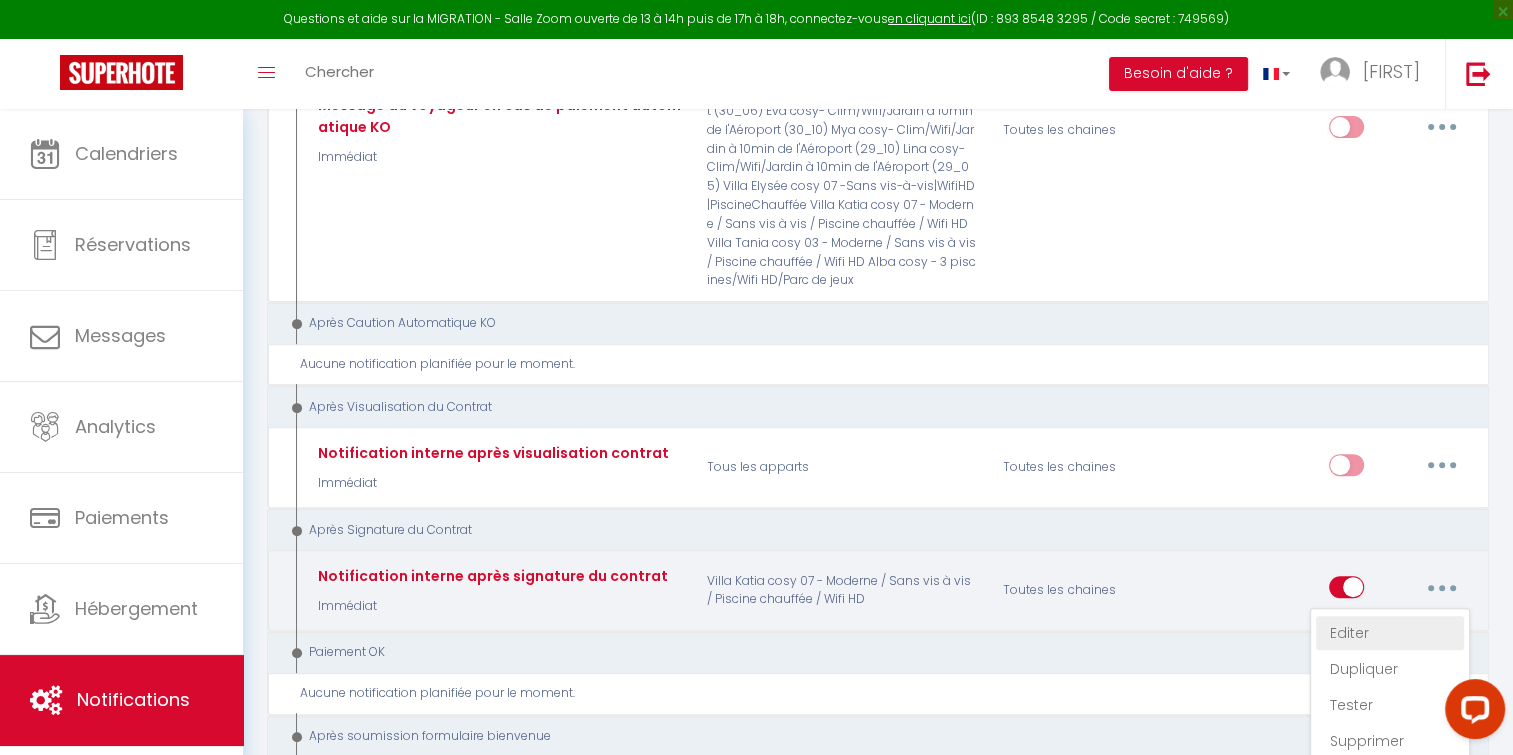 type on "Notification interne après signature du contrat" 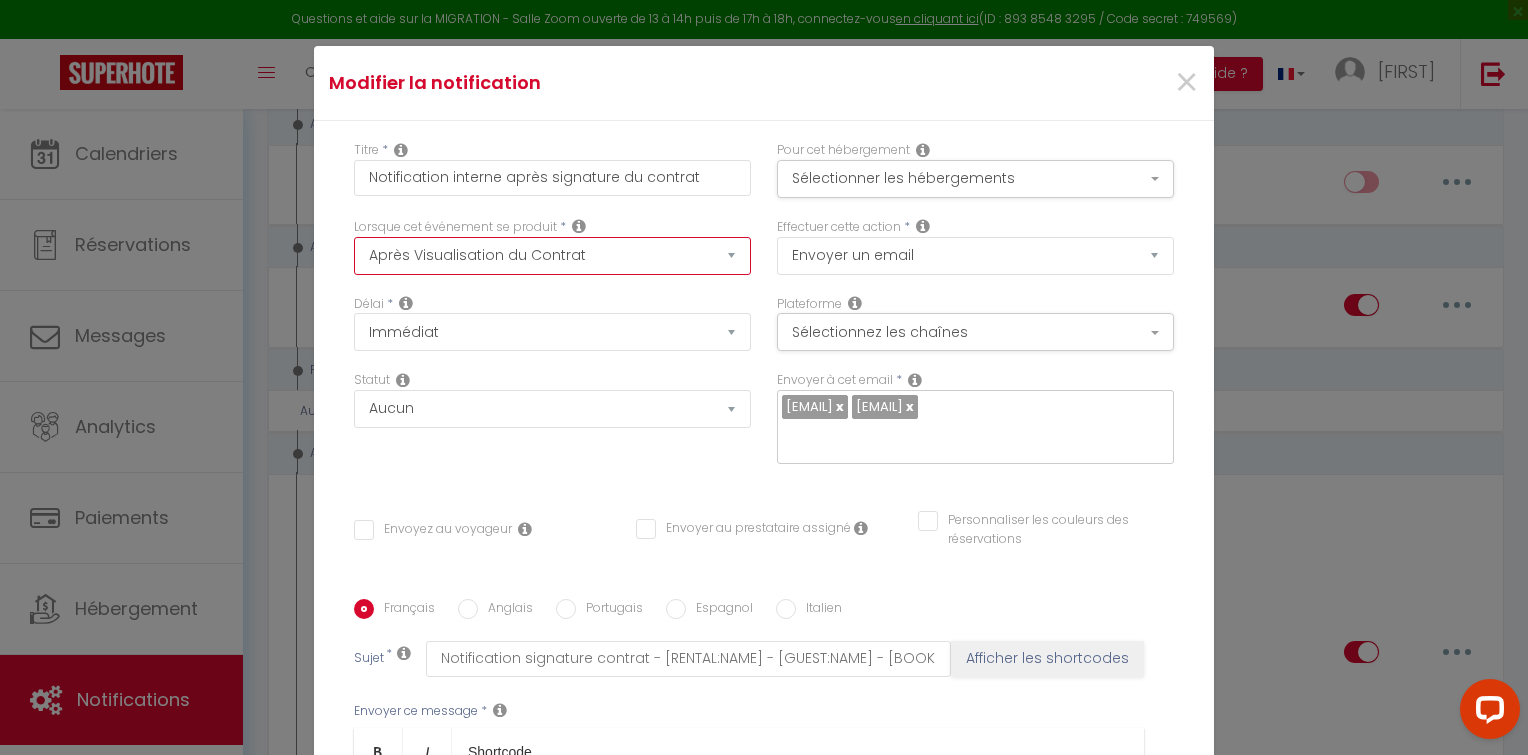 click on "Après la réservation   Avant Checkin (à partir de 12h00)   Après Checkin (à partir de 12h00)   Avant Checkout (à partir de 12h00)   Après Checkout (à partir de 12h00)   Température   Co2   Bruit sonore   Après visualisation lien paiement   Après Paiement Lien KO   Après Caution Lien KO   Après Paiement Automatique KO   Après Caution Automatique KO   Après Visualisation du Contrat   Après Signature du Contrat   Paiement OK   Après soumission formulaire bienvenue   Aprés annulation réservation   Après remboursement automatique   Date spécifique   Après Assignation   Après Désassignation   Après soumission online checkin   Caution OK" at bounding box center (552, 256) 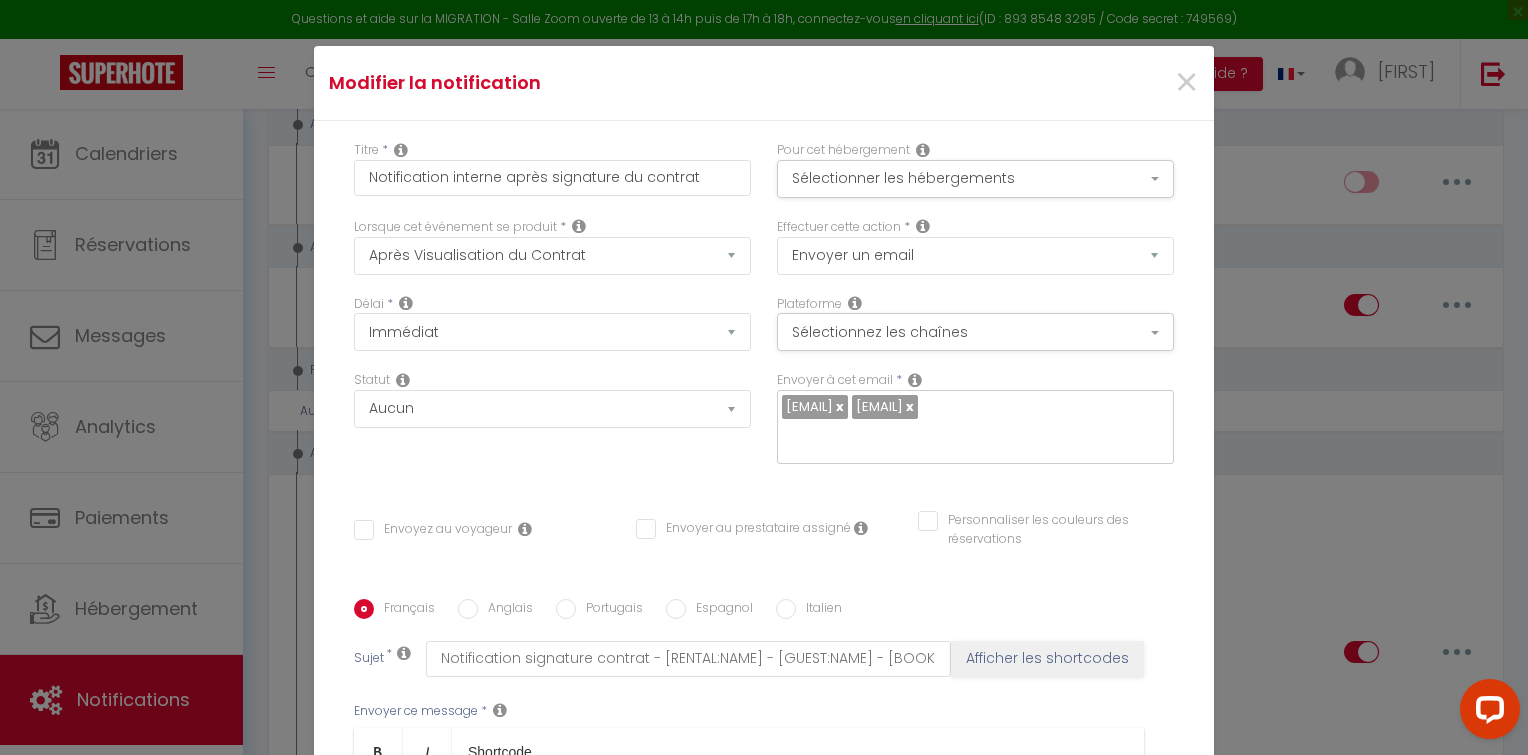 click on "Titre   *     Notification interne après signature du contrat   Pour cet hébergement
Sélectionner les hébergements
Tous les apparts
Autres
Villa AZUR- Wifi/Piscine chauffée/Sans vis-à-vis
Villa Eline- Wifi/Piscine chauffée/Sans vis-à-vis
Villa Elysée cosy 07 -Sans vis-à-vis|WifiHD|PiscineChauffée
Eva cosy- Clim/Wifi/Jardin à 10min de l'Aéroport (30_10)
Maeva cosy- Clim/Wifi/Jardin à 10min de l'Aéroport (30_05)
*" at bounding box center (764, 599) 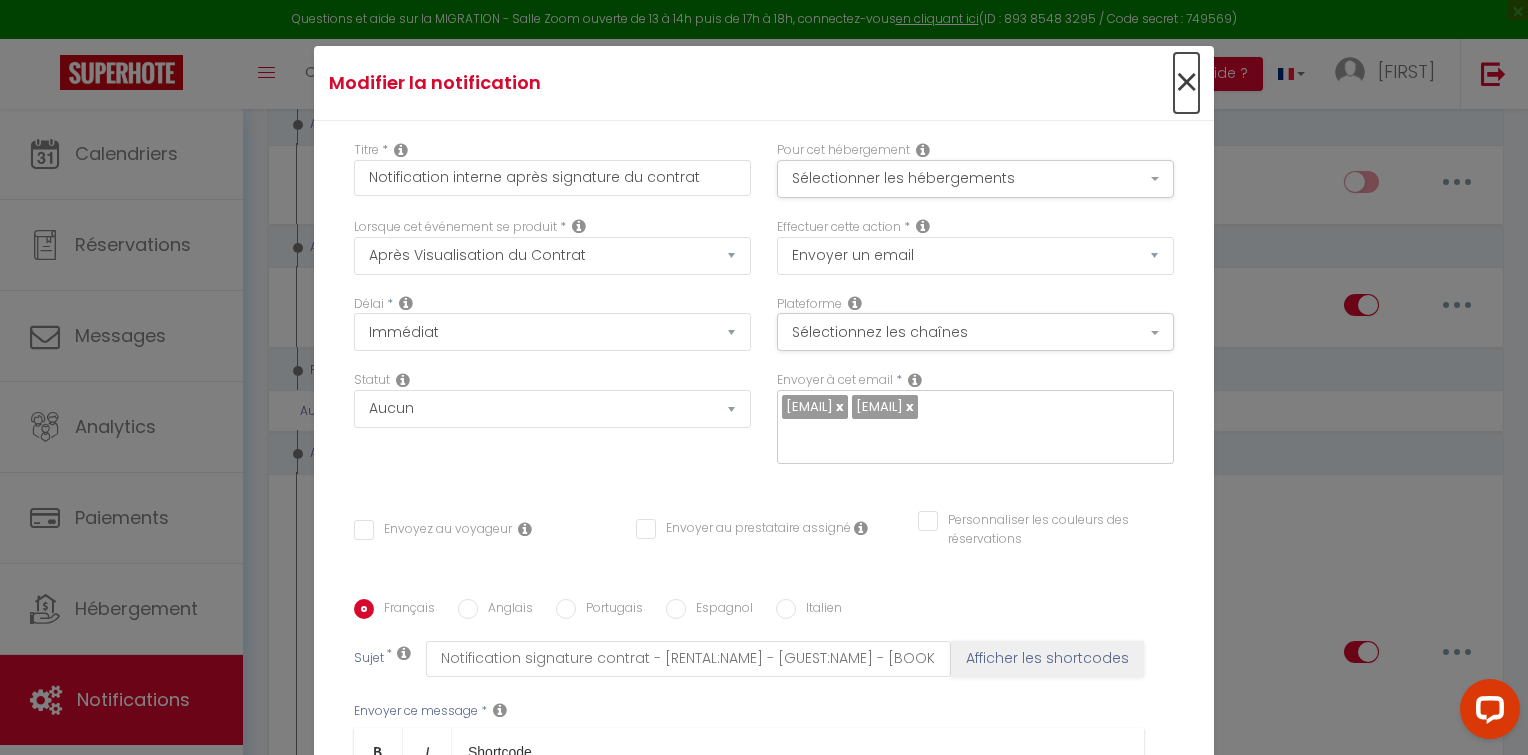 click on "×" at bounding box center [1186, 83] 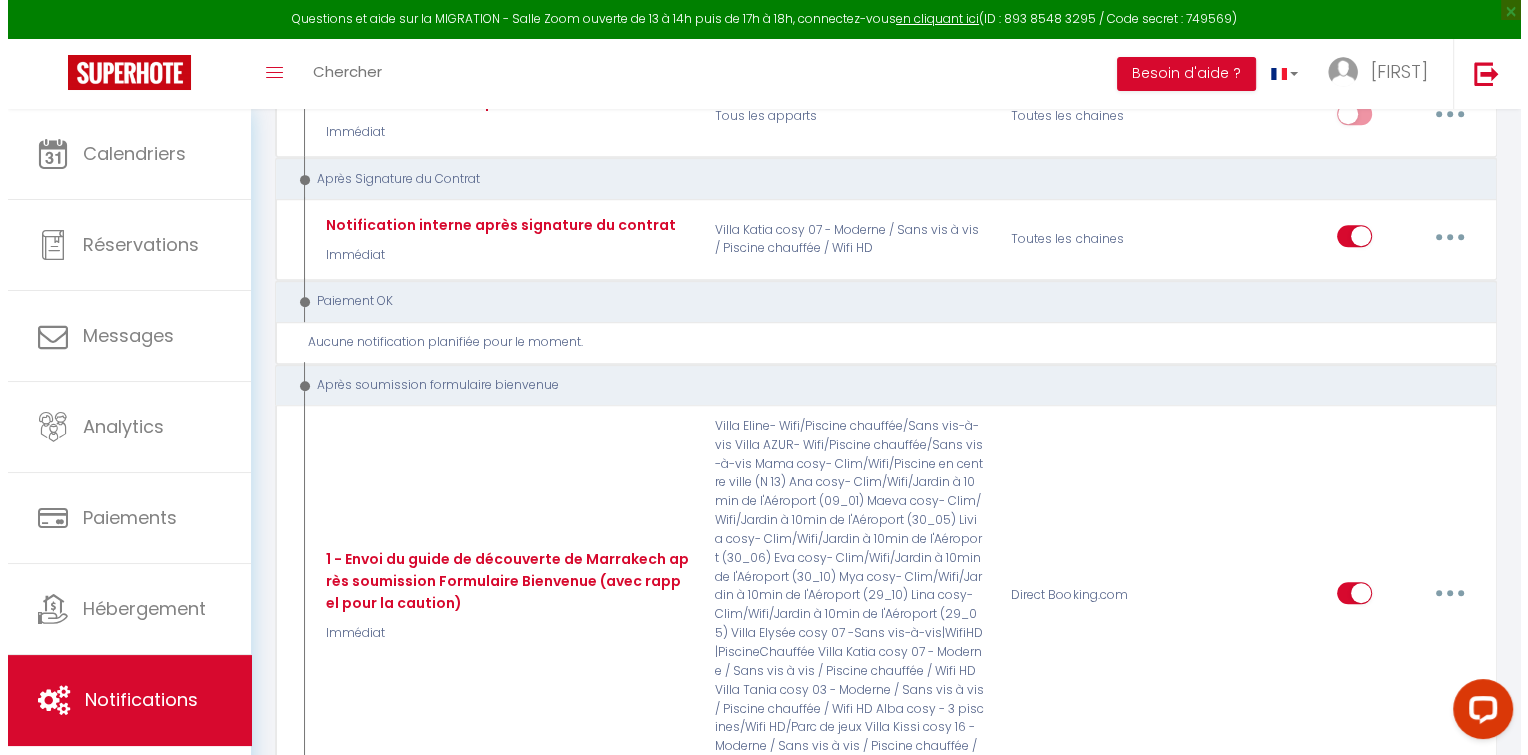scroll, scrollTop: 8559, scrollLeft: 0, axis: vertical 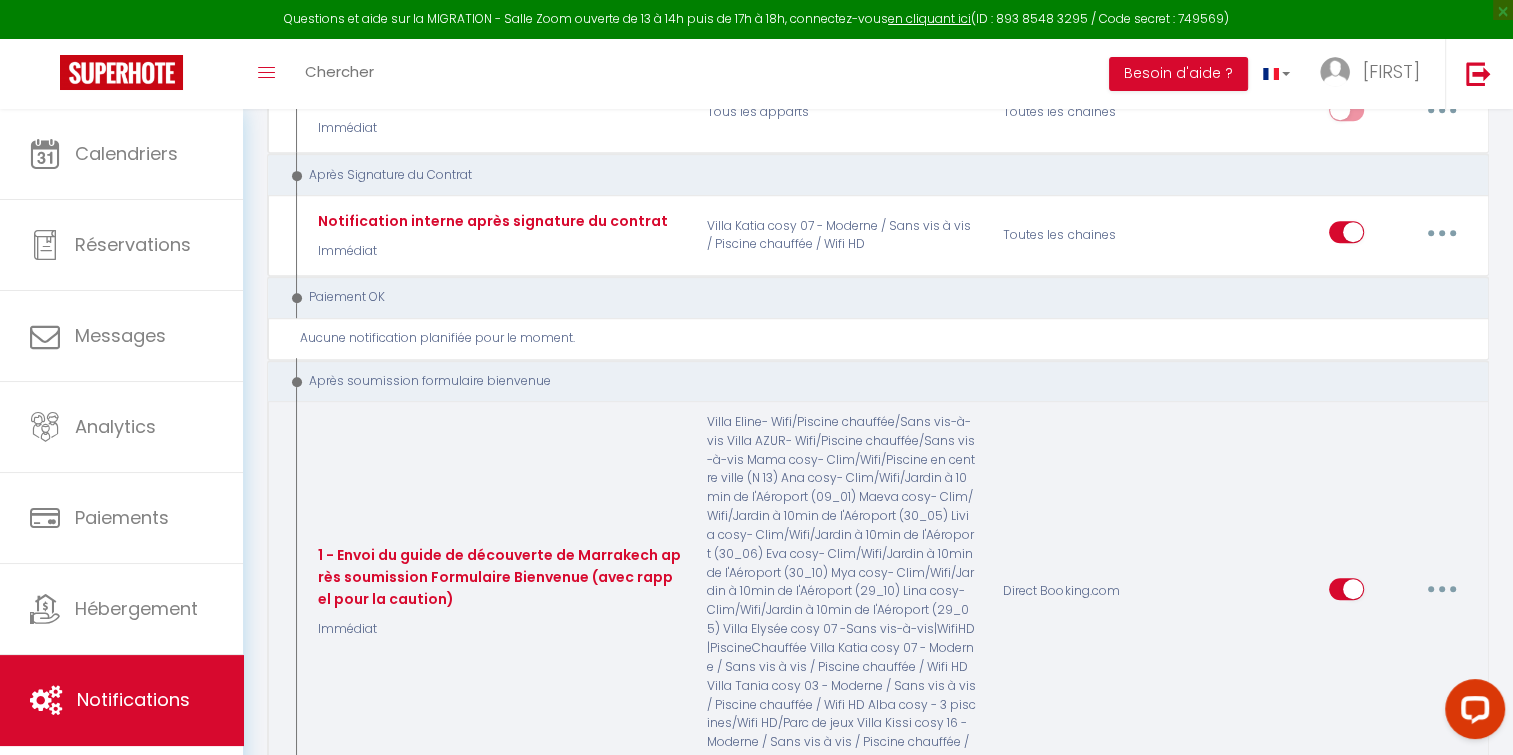 click at bounding box center (1442, 589) 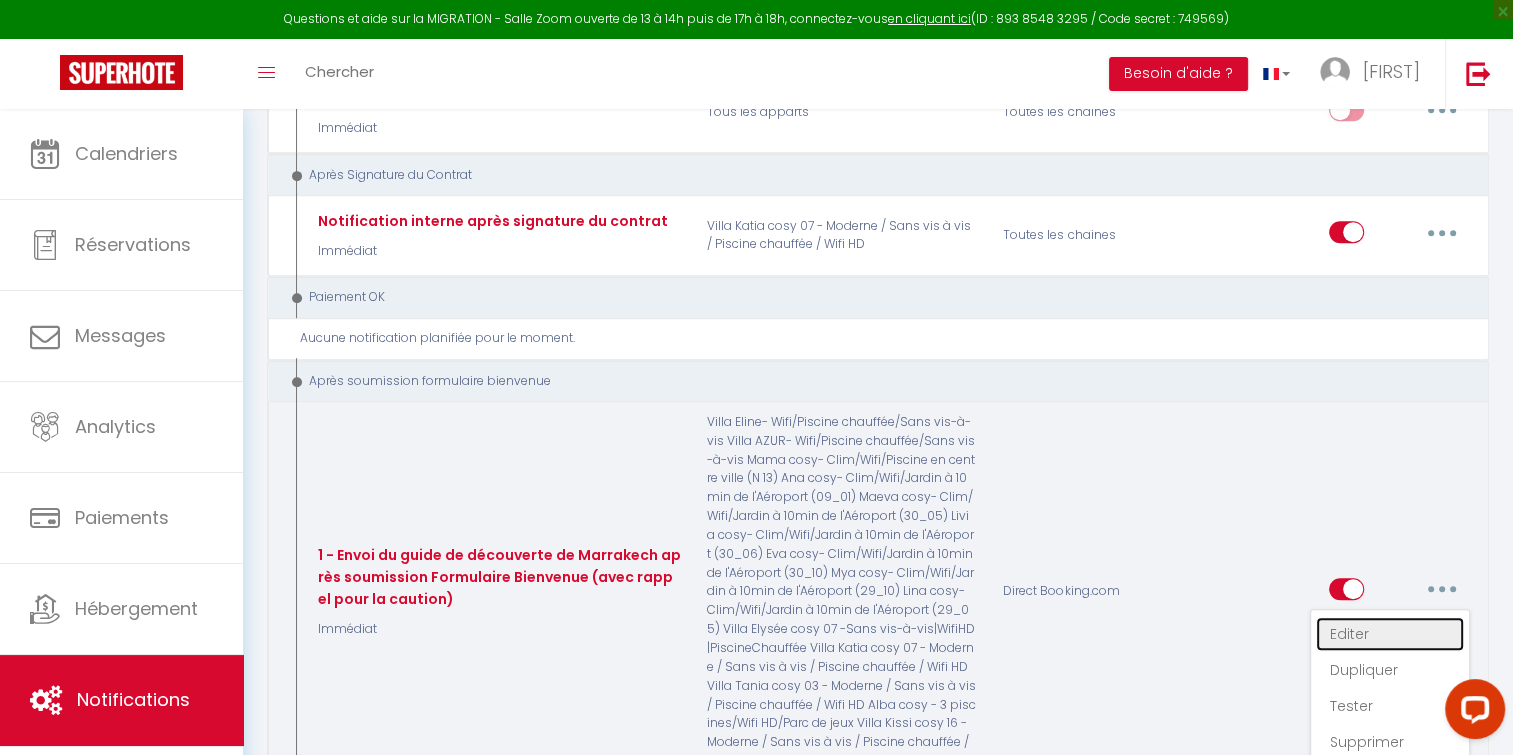 click on "Editer" at bounding box center [1390, 634] 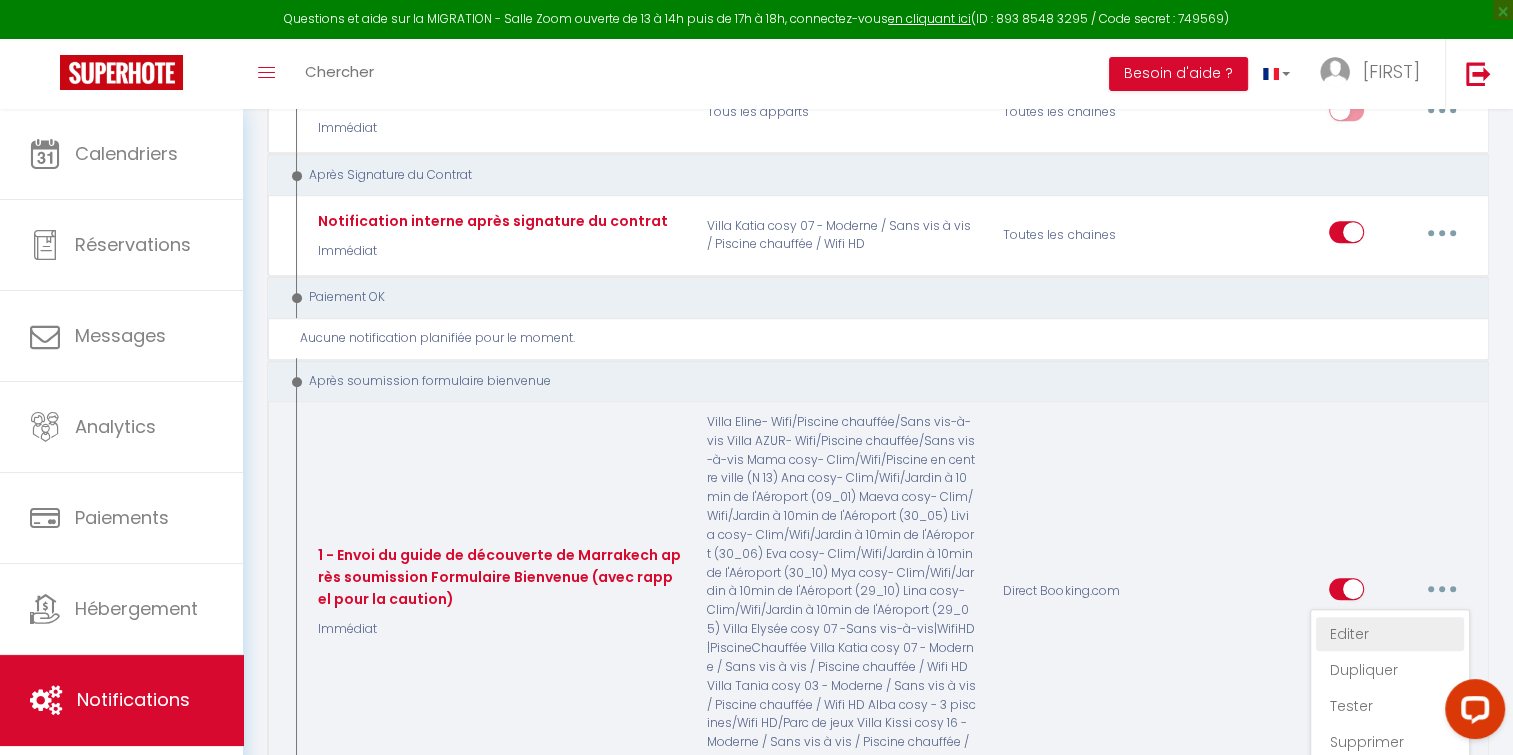 type on "1 - Envoi du guide de découverte de Marrakech après soumission Formulaire Bienvenue (avec rappel pour la caution)" 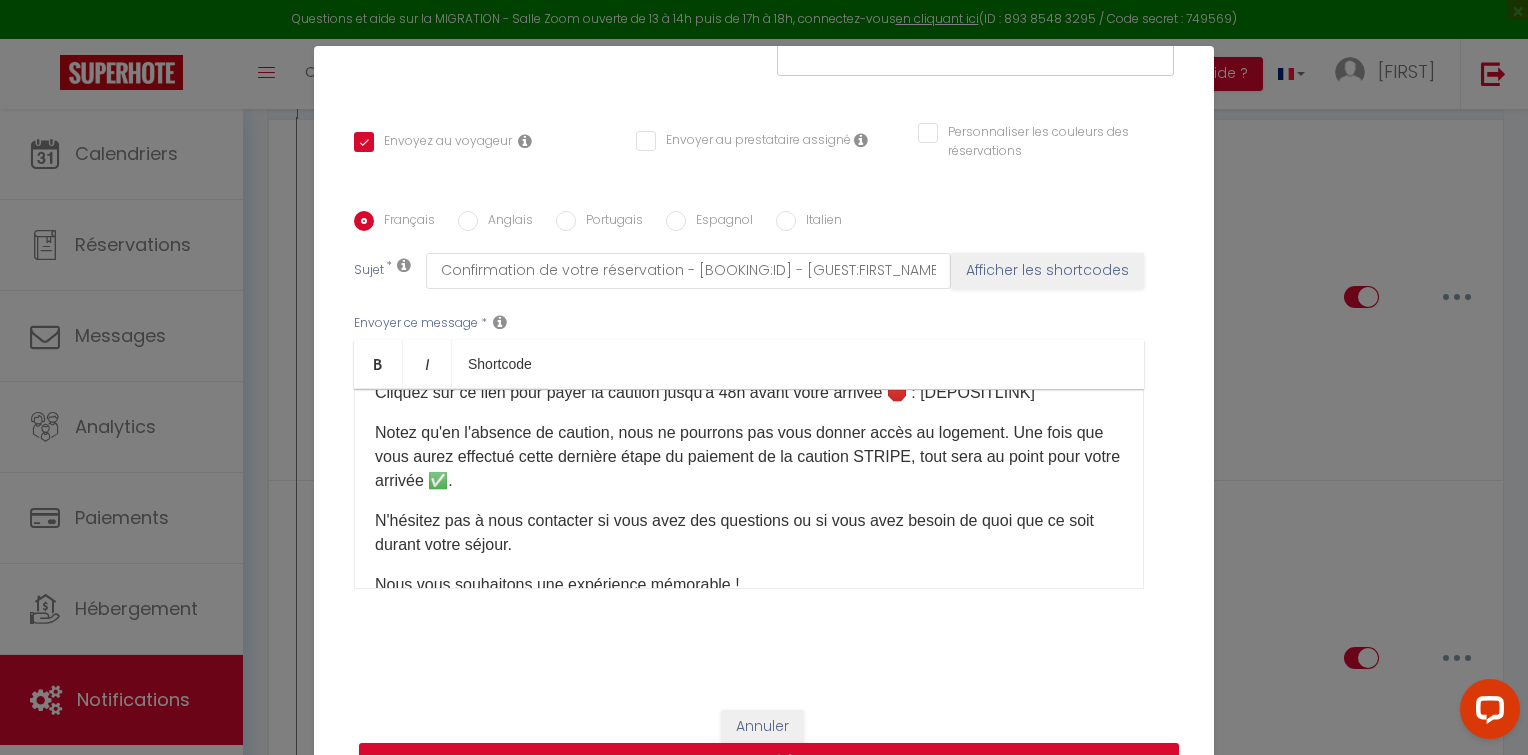 scroll, scrollTop: 415, scrollLeft: 0, axis: vertical 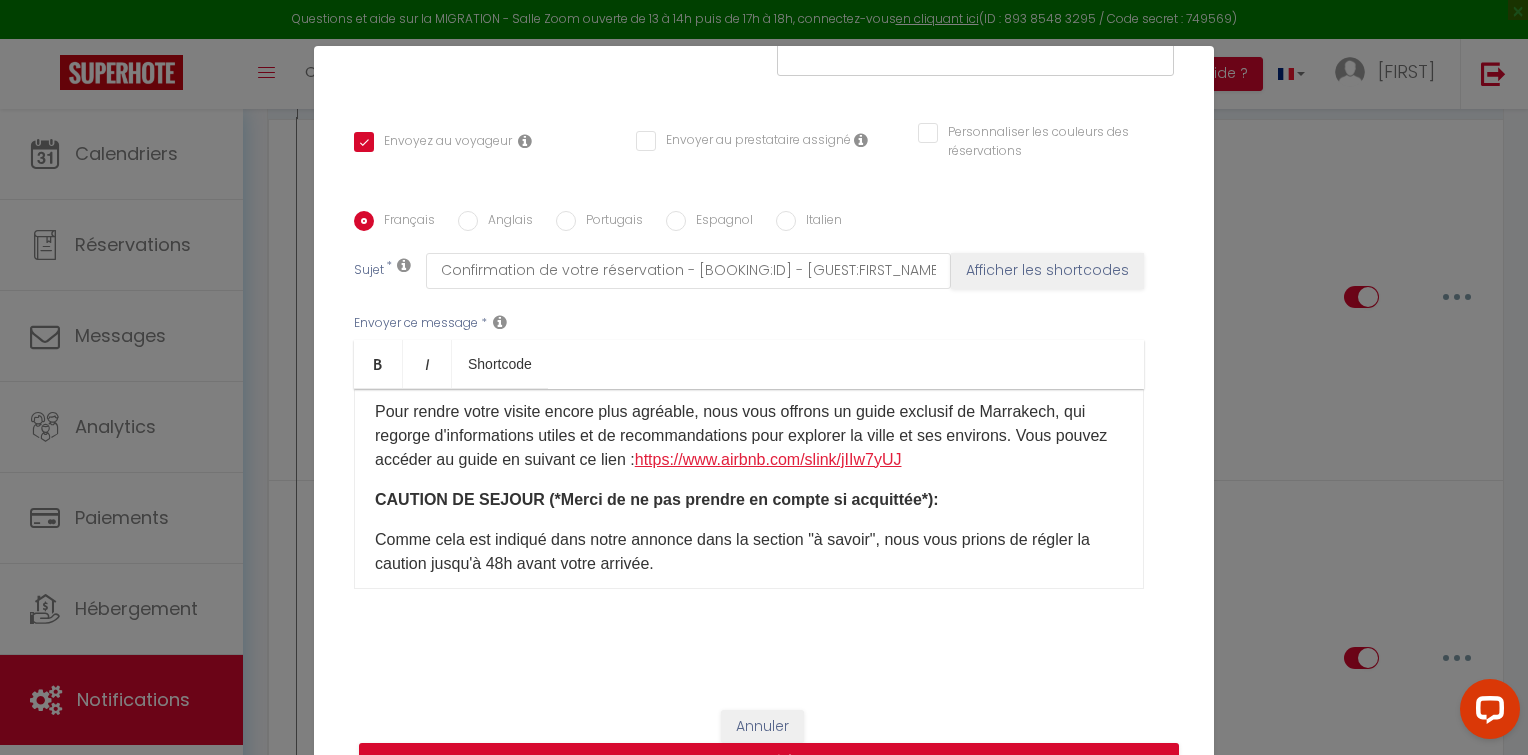 click on "https://www.airbnb.com/slink/jIIw7yUJ" at bounding box center (768, 459) 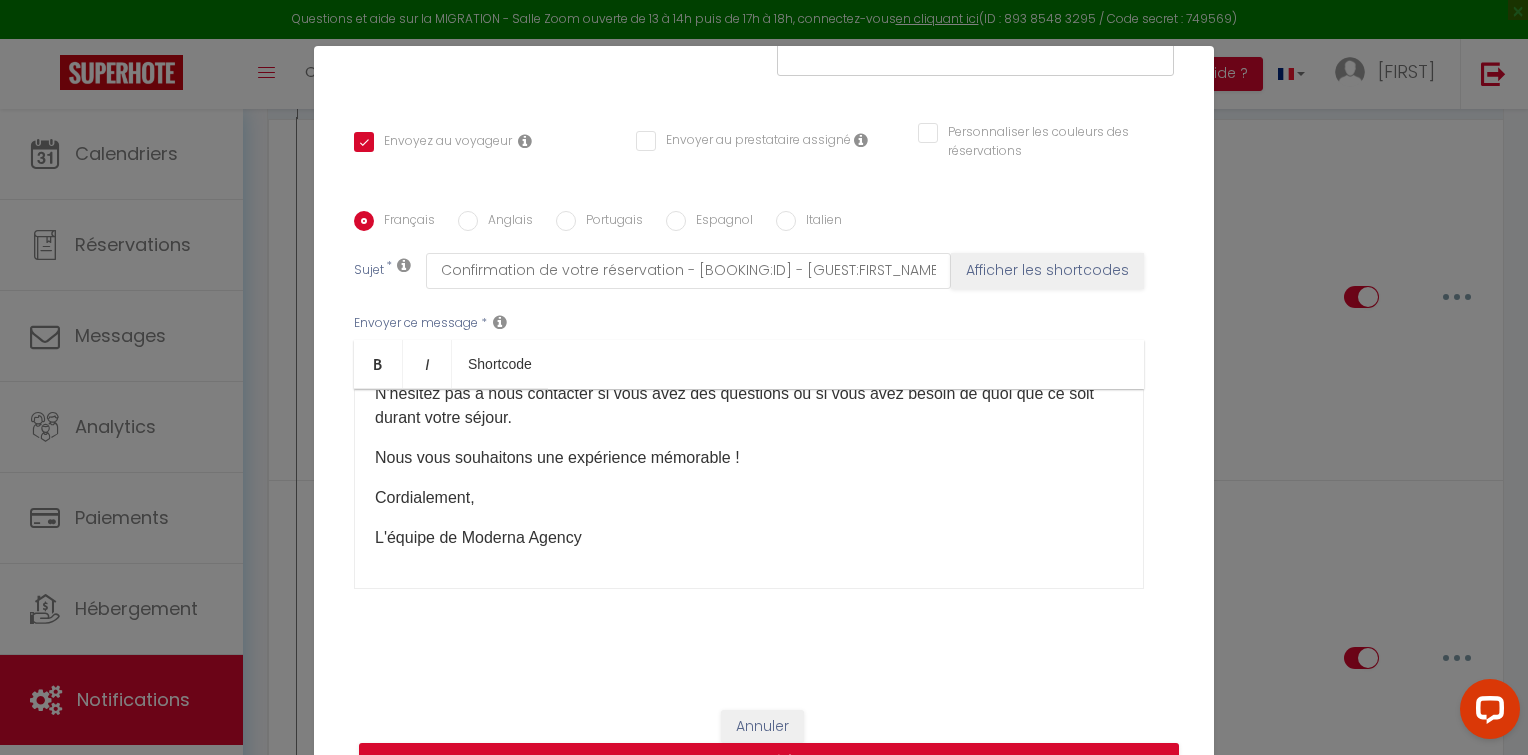 scroll, scrollTop: 453, scrollLeft: 0, axis: vertical 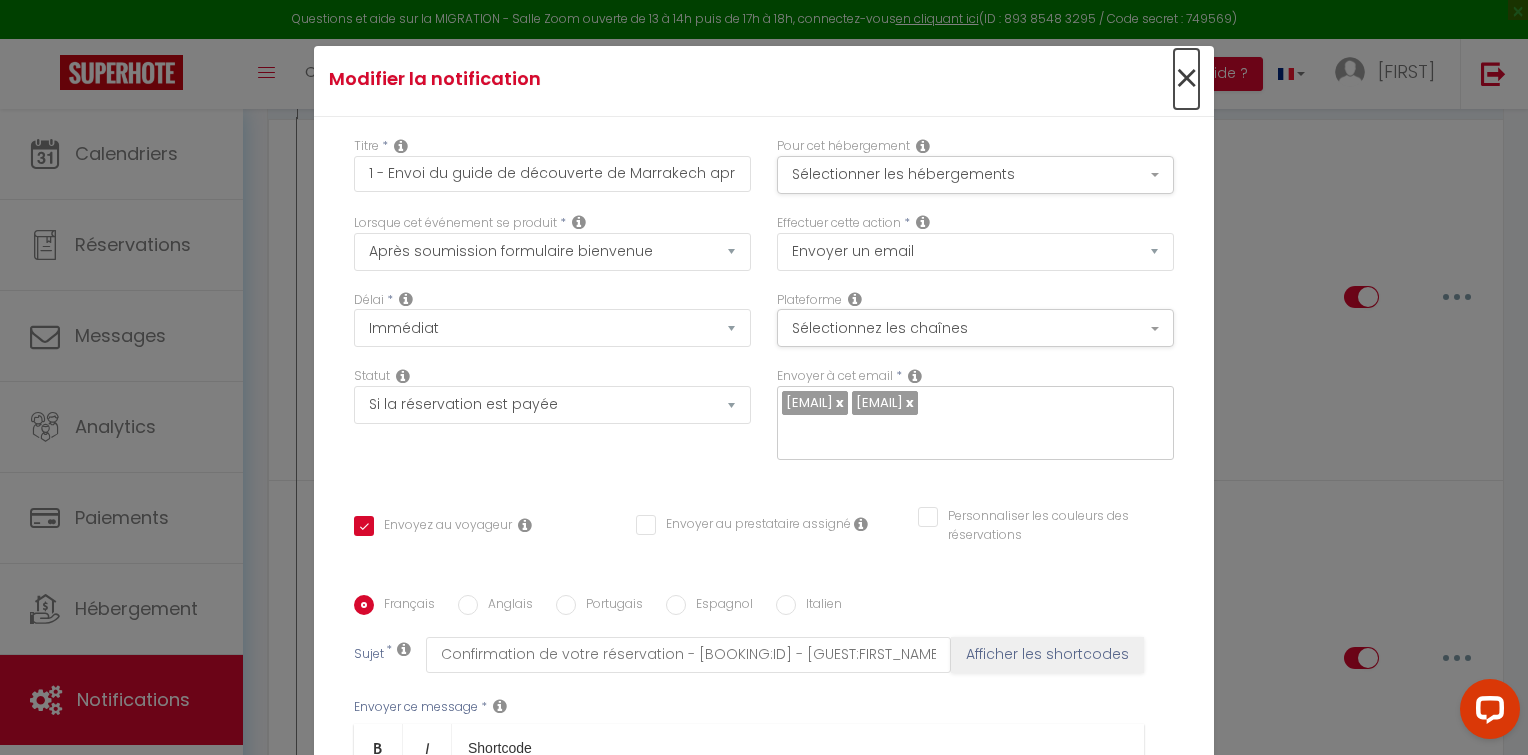 click on "×" at bounding box center (1186, 79) 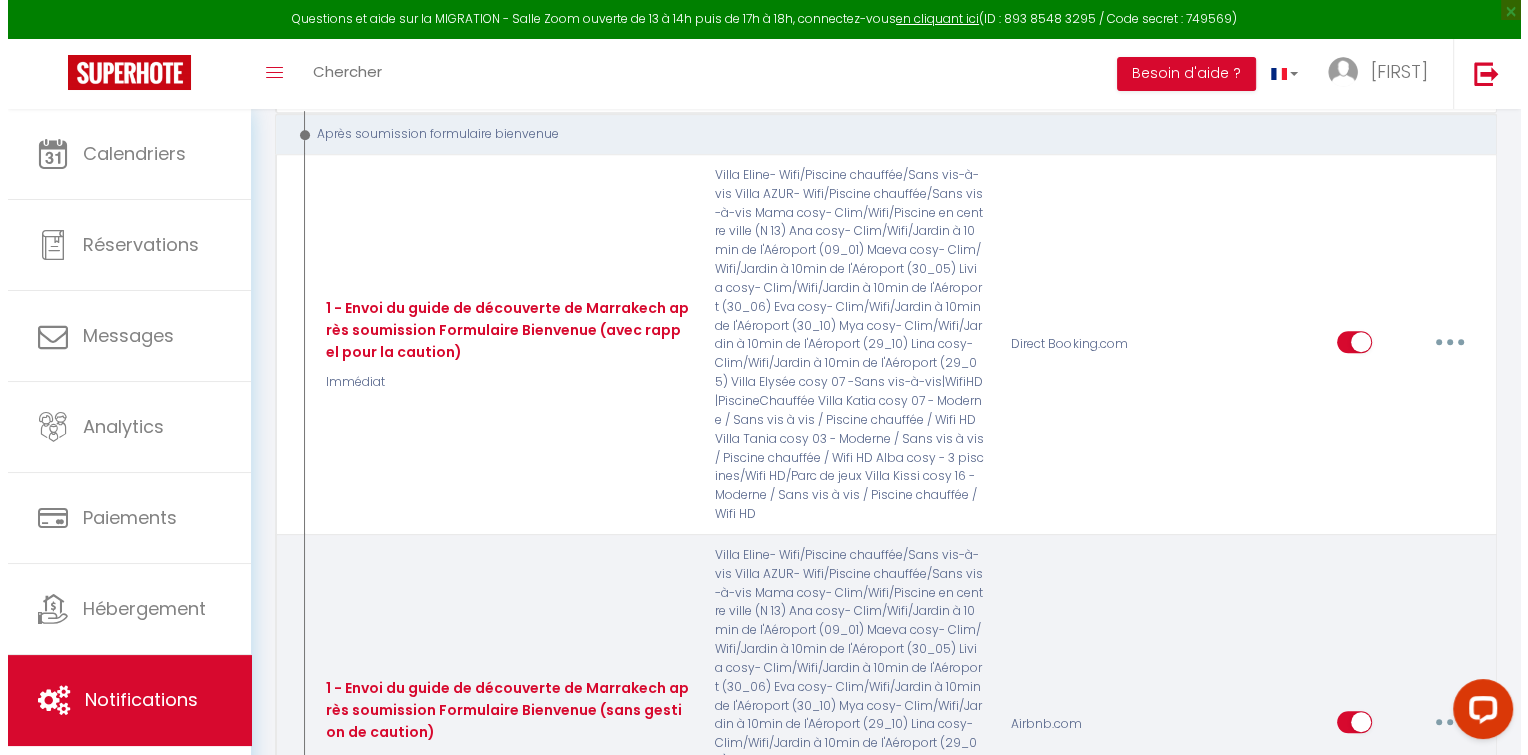 scroll, scrollTop: 8807, scrollLeft: 0, axis: vertical 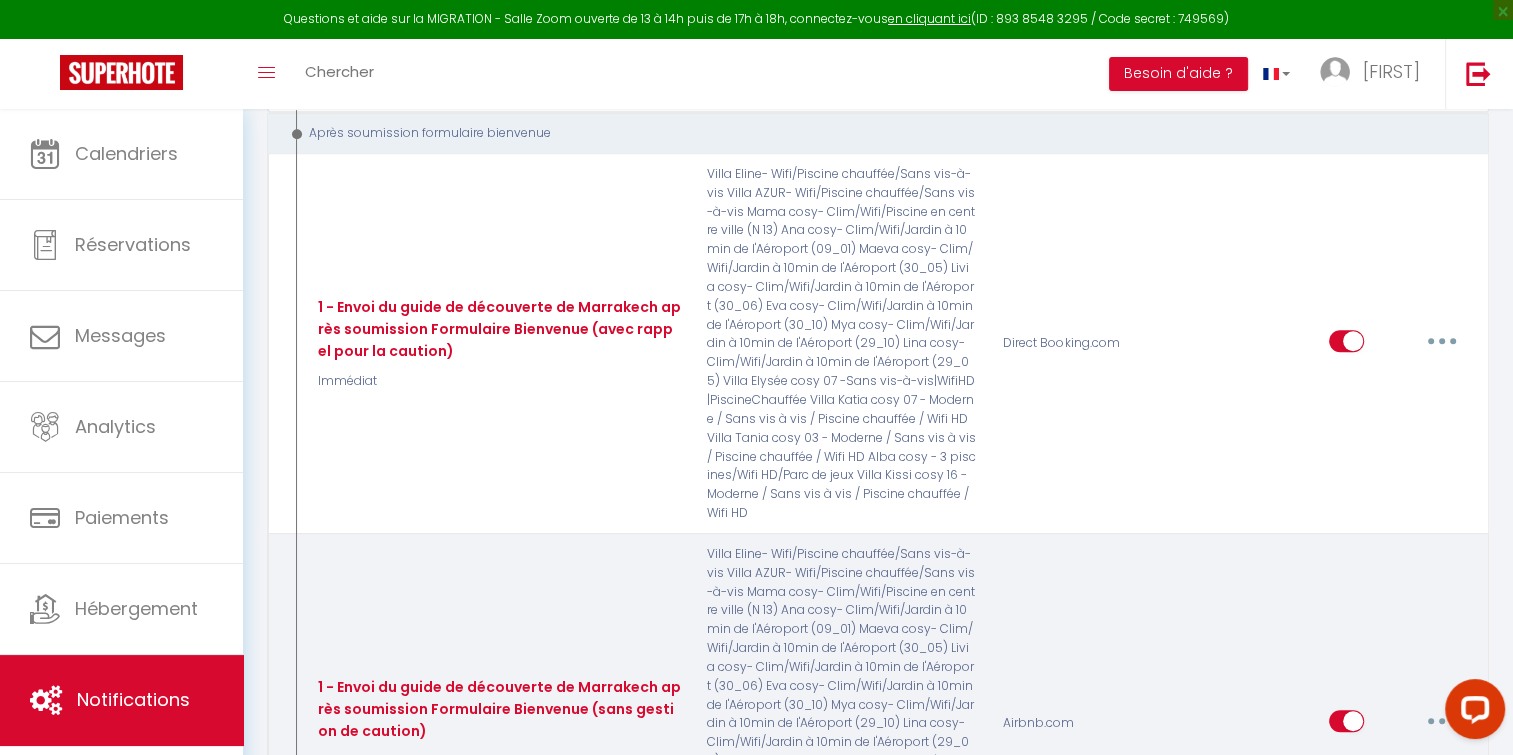click at bounding box center (1442, 721) 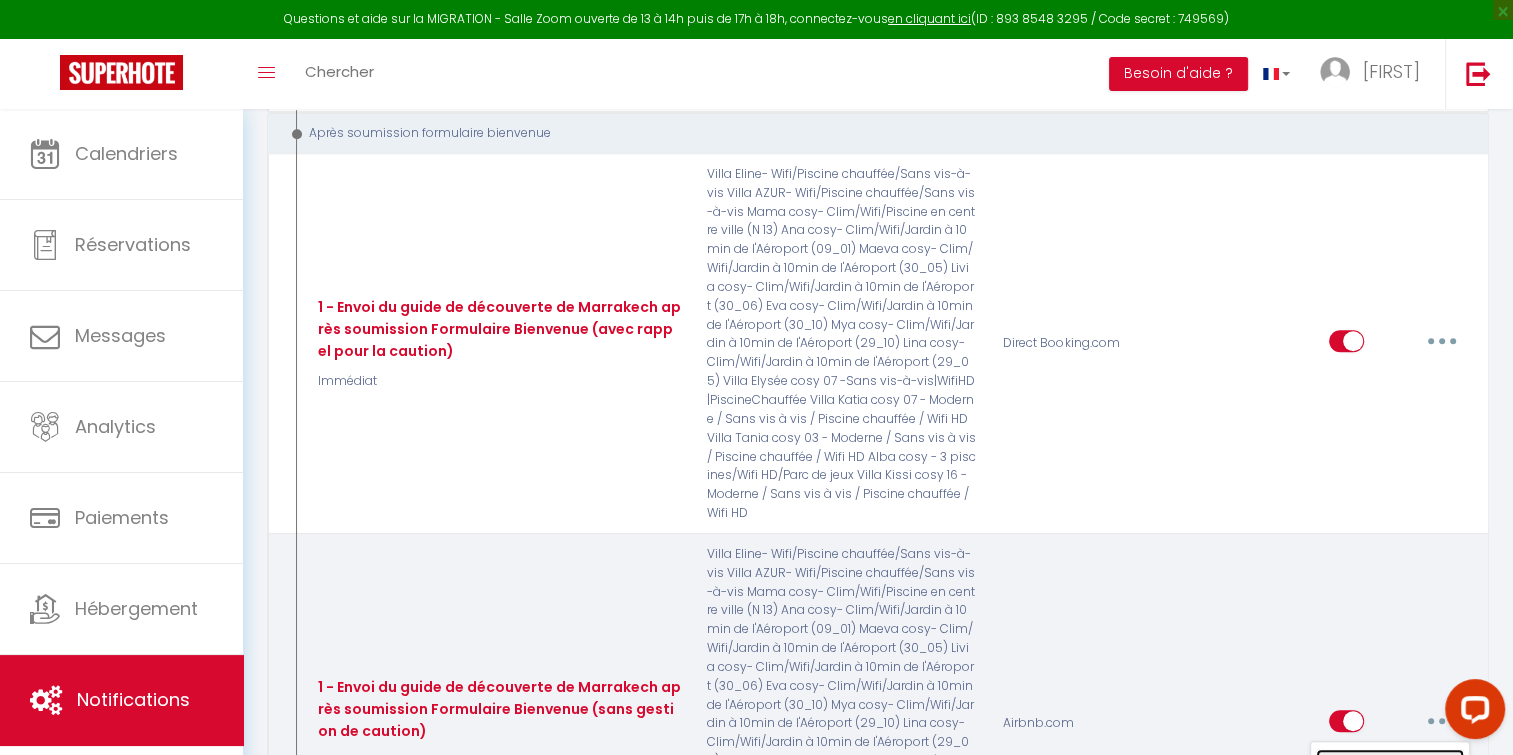 click on "Editer" at bounding box center (1390, 766) 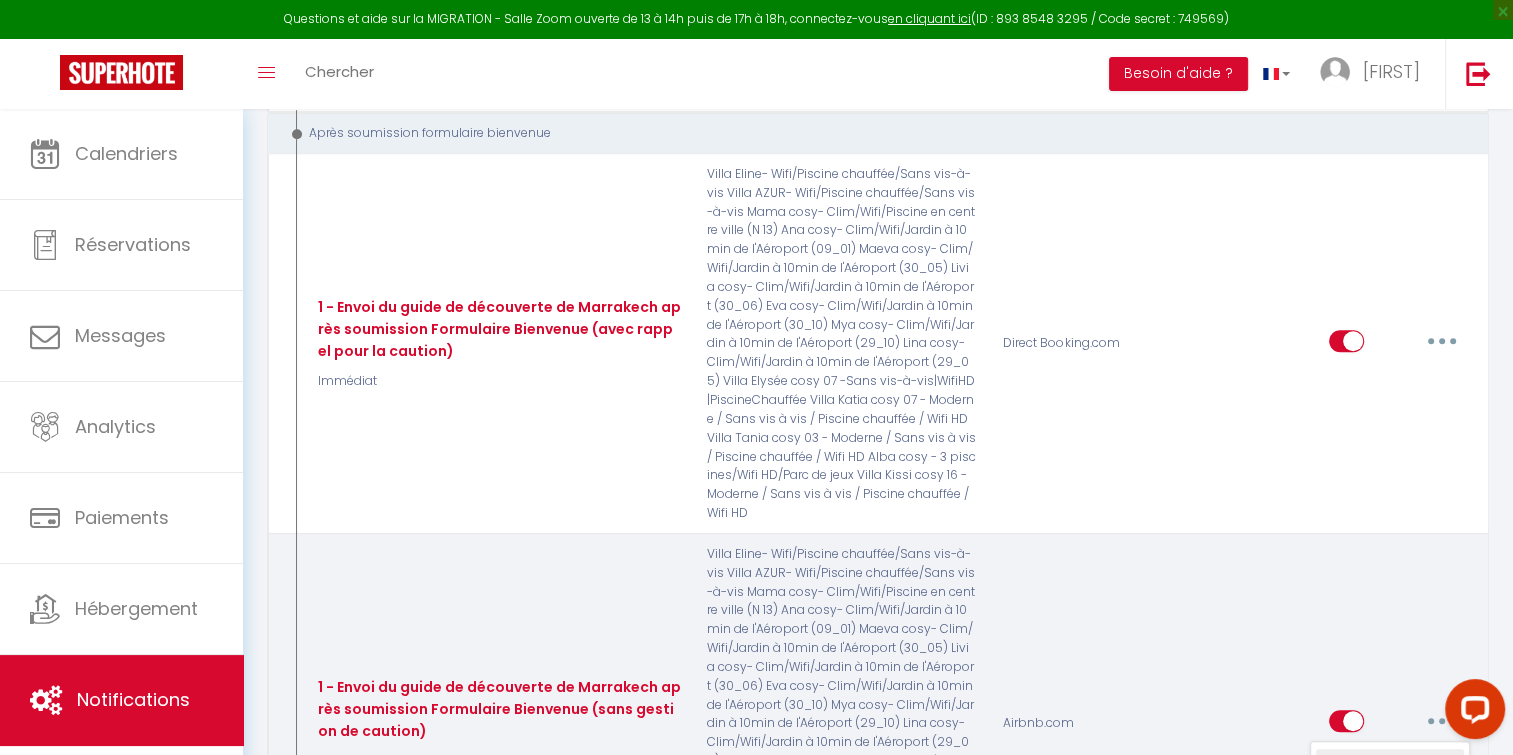 type on "1 - Envoi du guide de découverte de Marrakech après soumission Formulaire Bienvenue (sans gestion de caution)" 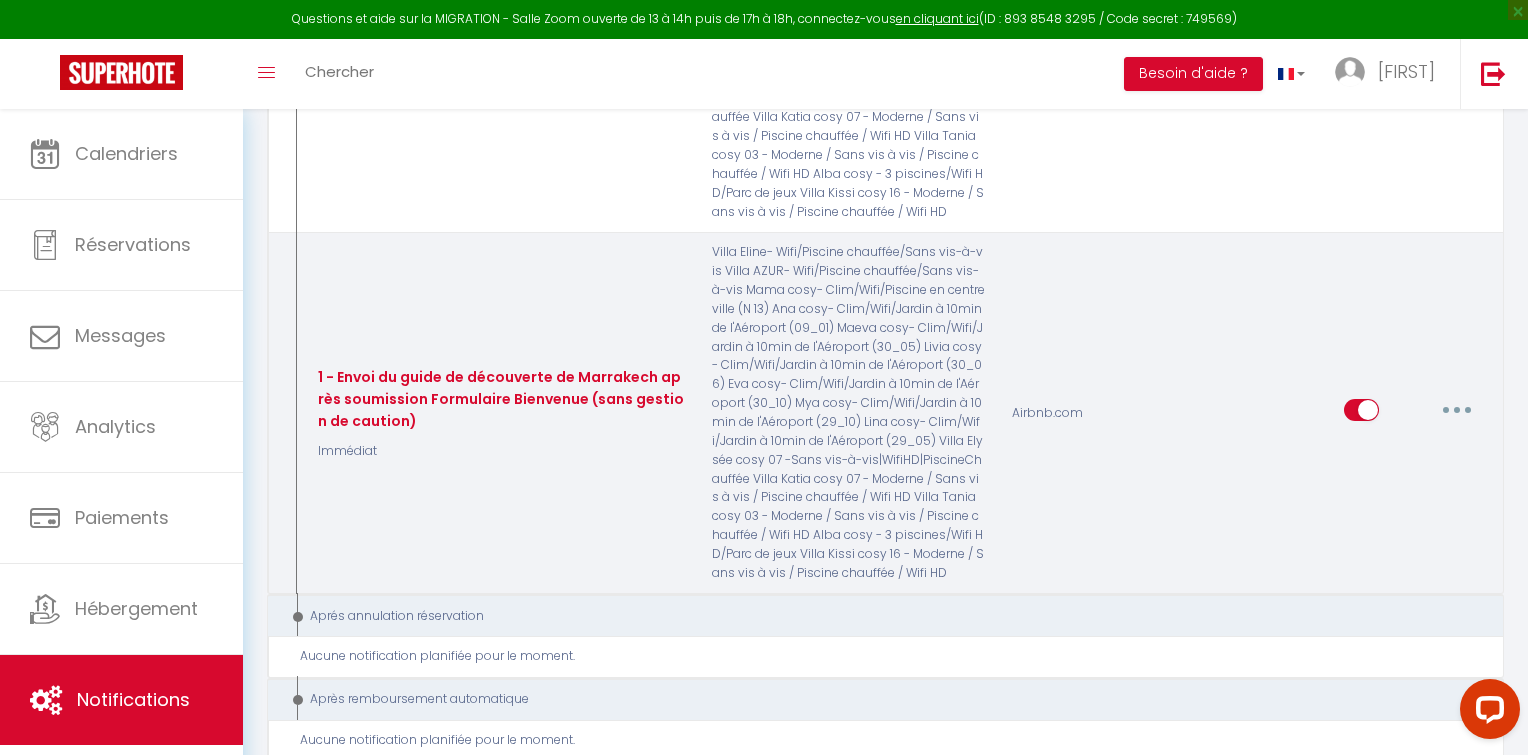 scroll, scrollTop: 221, scrollLeft: 0, axis: vertical 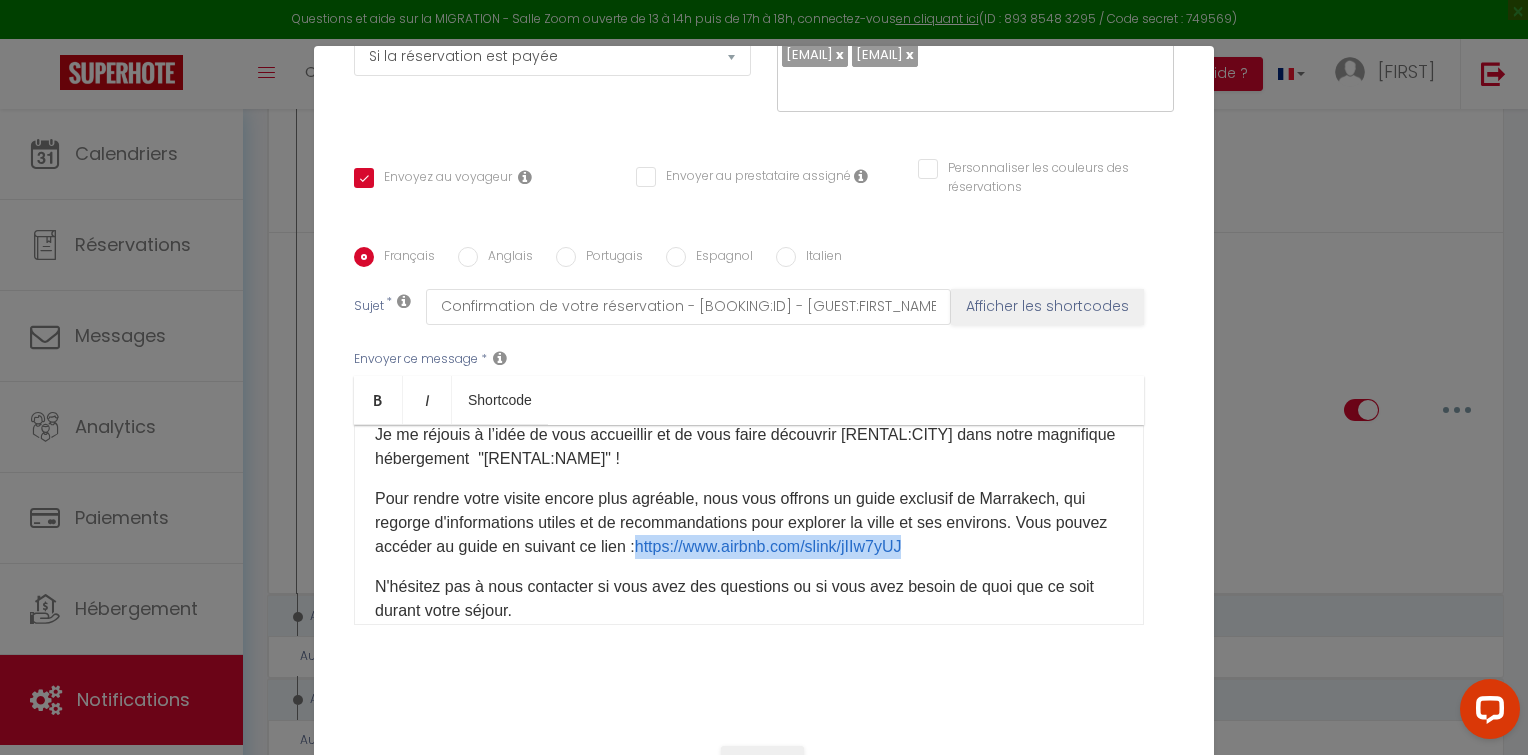 drag, startPoint x: 989, startPoint y: 576, endPoint x: 690, endPoint y: 582, distance: 299.06018 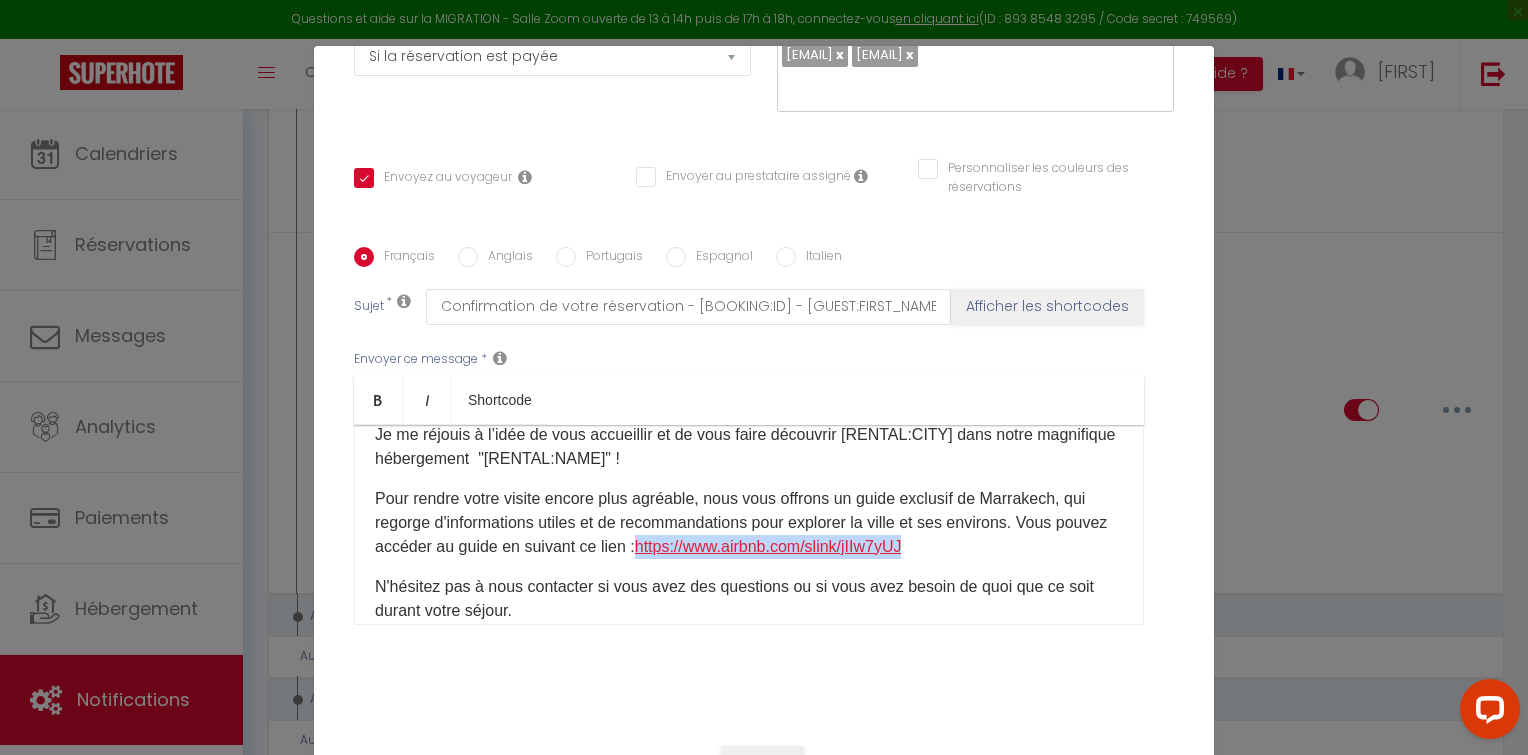 type 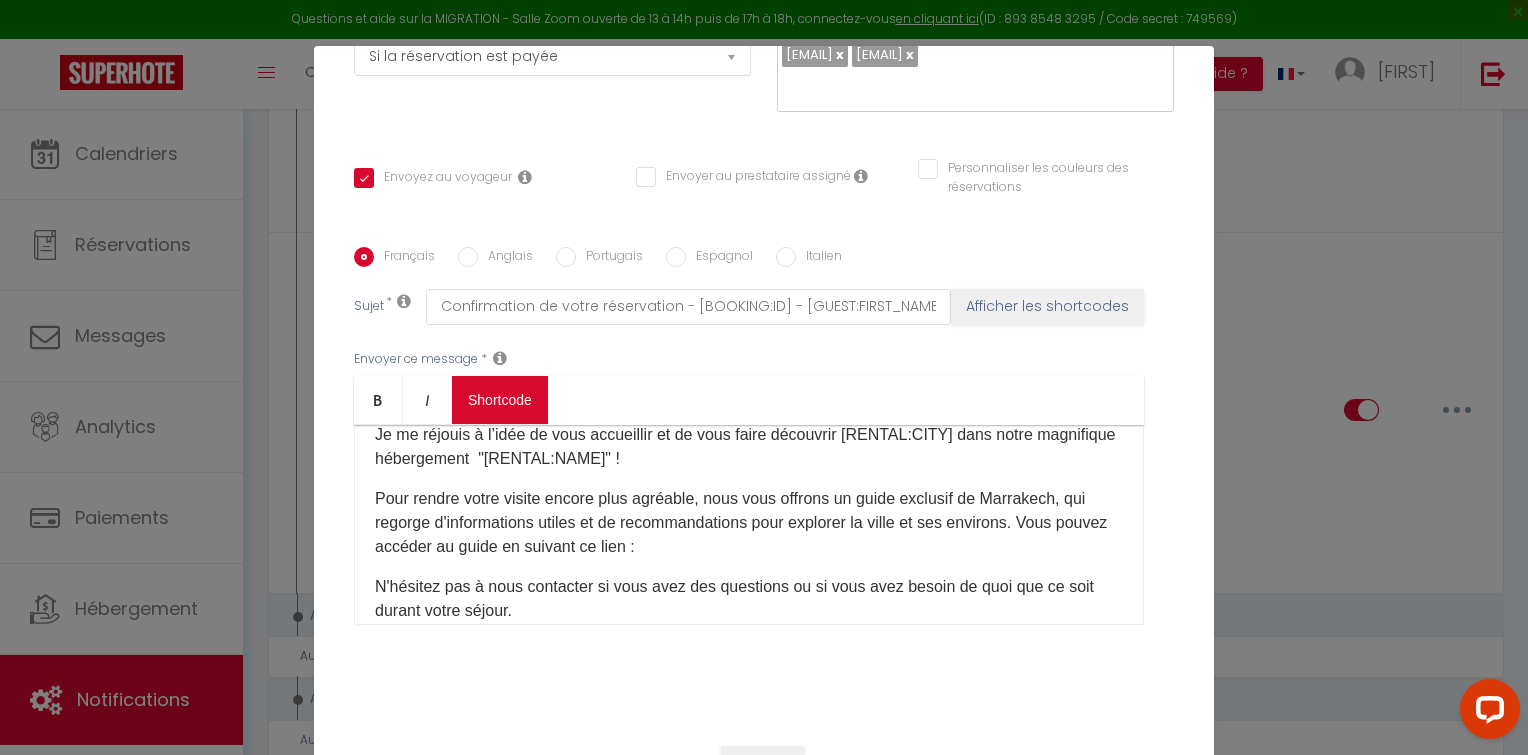 click on "Questions et aide sur la MIGRATION - Salle Zoom ouverte de 13 à 14h puis de 17h à 18h, connectez-vous  en cliquant ici  (ID : 893 8548 3295 / Code secret : 749569)   ×     Toggle navigation       Toggle Search     Toggle menubar     Chercher   BUTTON
Besoin d'aide ?
[NAME]   Paramètres        Équipe     Résultat de la recherche   Aucun résultat     Calendriers     Réservations     Messages     Analytics      Paiements     Hébergement     Notifications                 Résultat de la recherche   Id   Appart   Voyageur    Checkin   Checkout   Nuits   Pers.   Plateforme   Statut     Résultat de la recherche   Aucun résultat          Notifications
Actions
Nouvelle Notification    Exporter    Importer    Tous les apparts    Villa AZUR- Wifi/Piscine chauffée/Sans vis-à-vis Villa Eline- Wifi/Piscine chauffée/Sans vis-à-vis Villa Elysée cosy 07 -Sans vis-à-vis|WifiHD|PiscineChauffée" at bounding box center [764, -3632] 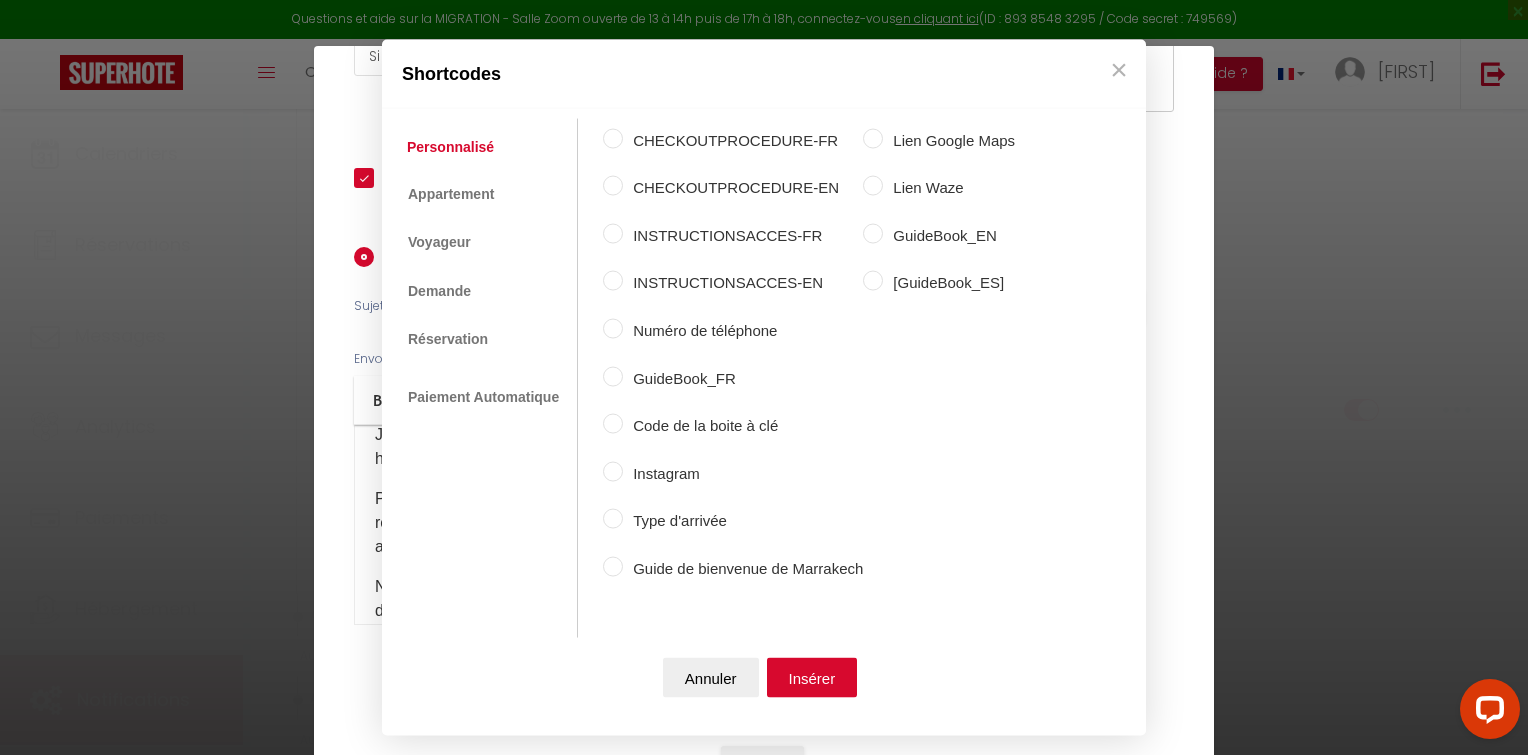 click on "Guide de bienvenue de Marrakech" at bounding box center (733, 570) 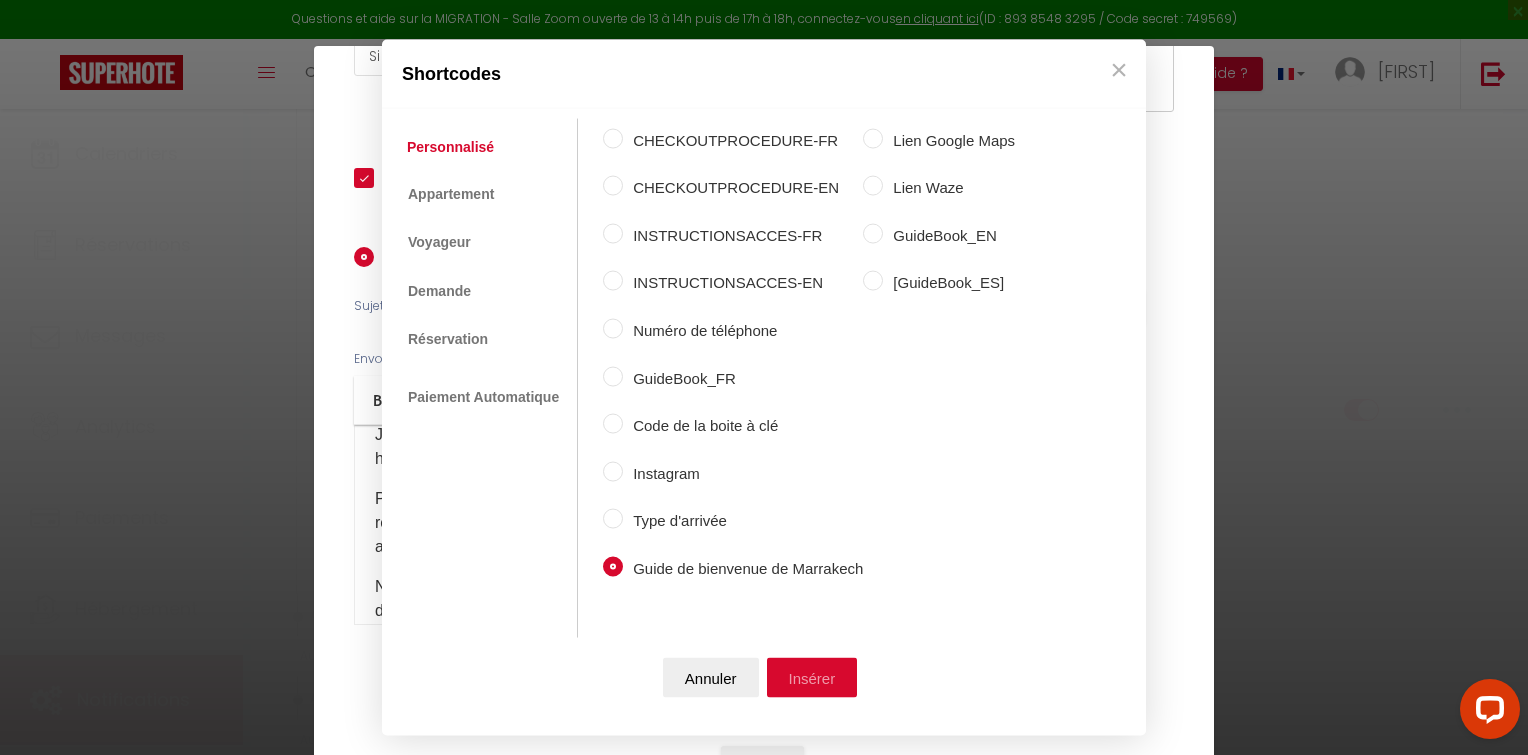 click on "Insérer" at bounding box center (812, 678) 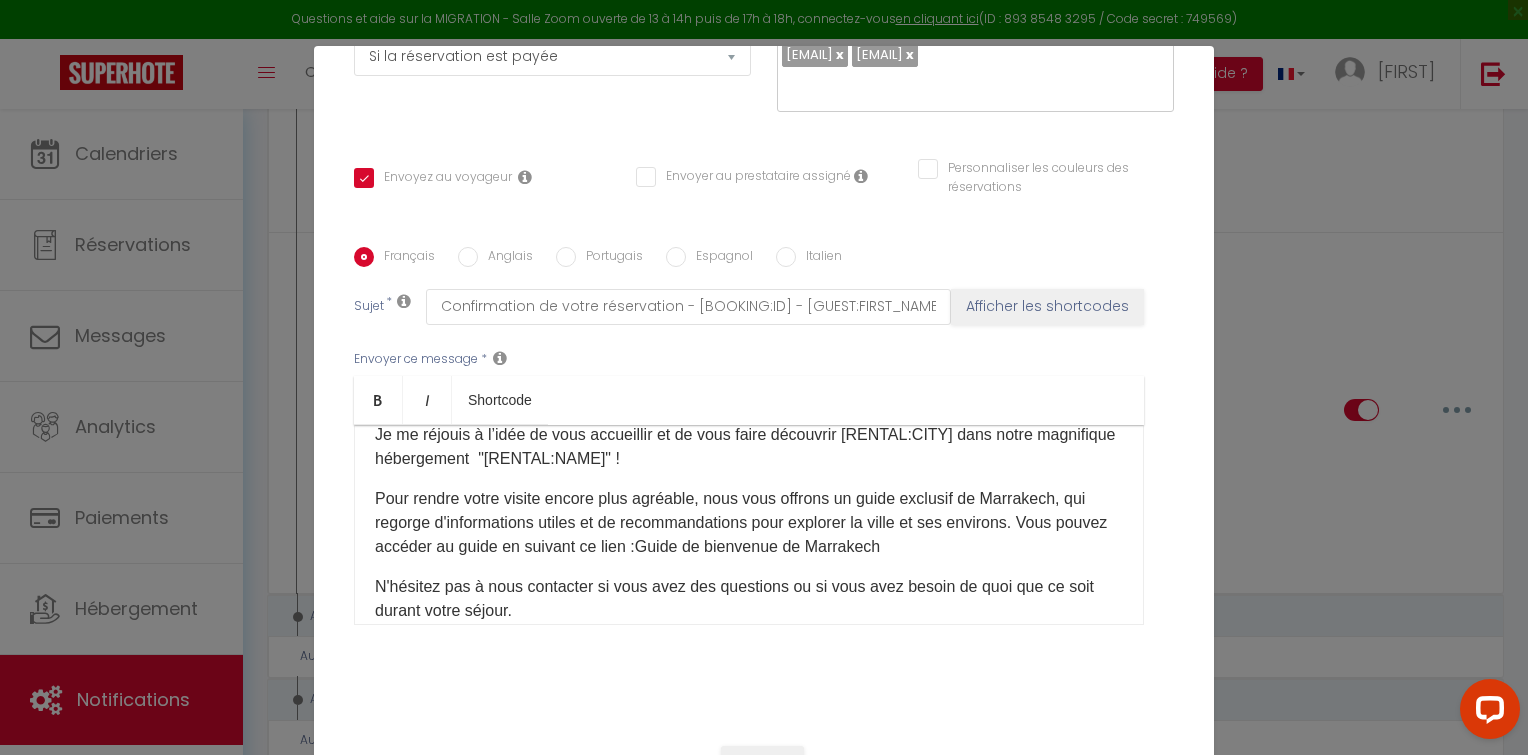 scroll, scrollTop: 416, scrollLeft: 0, axis: vertical 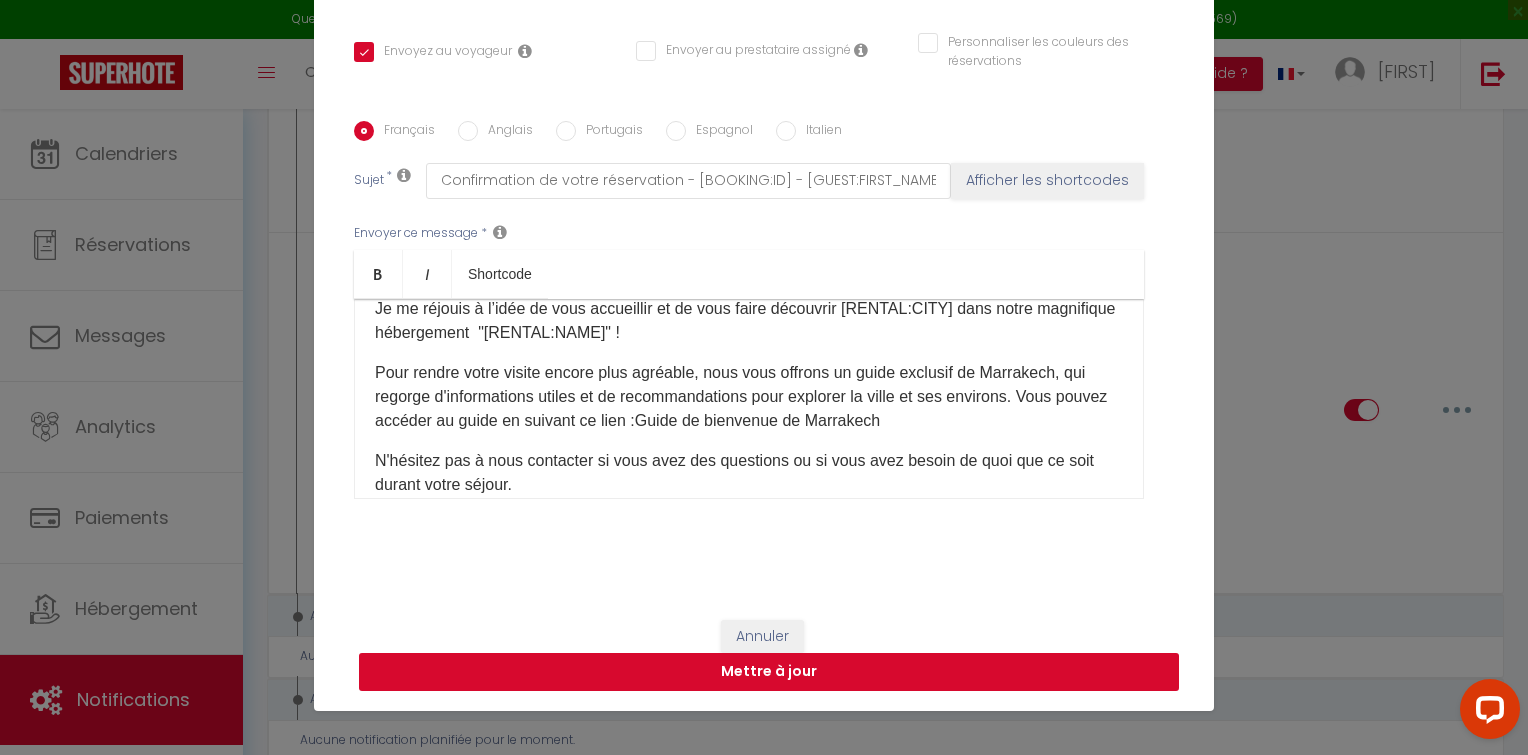 click on "Mettre à jour" at bounding box center (769, 672) 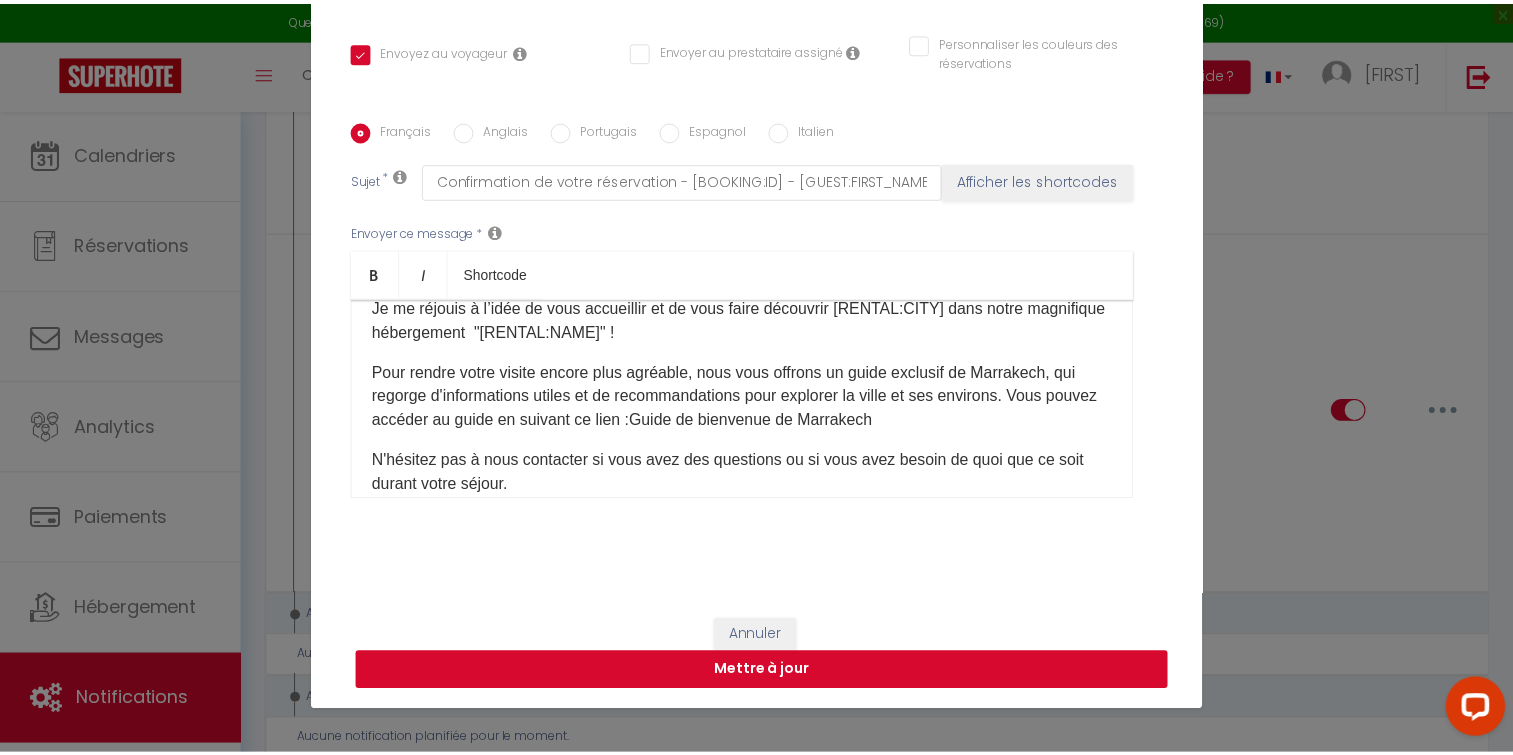 scroll, scrollTop: 0, scrollLeft: 0, axis: both 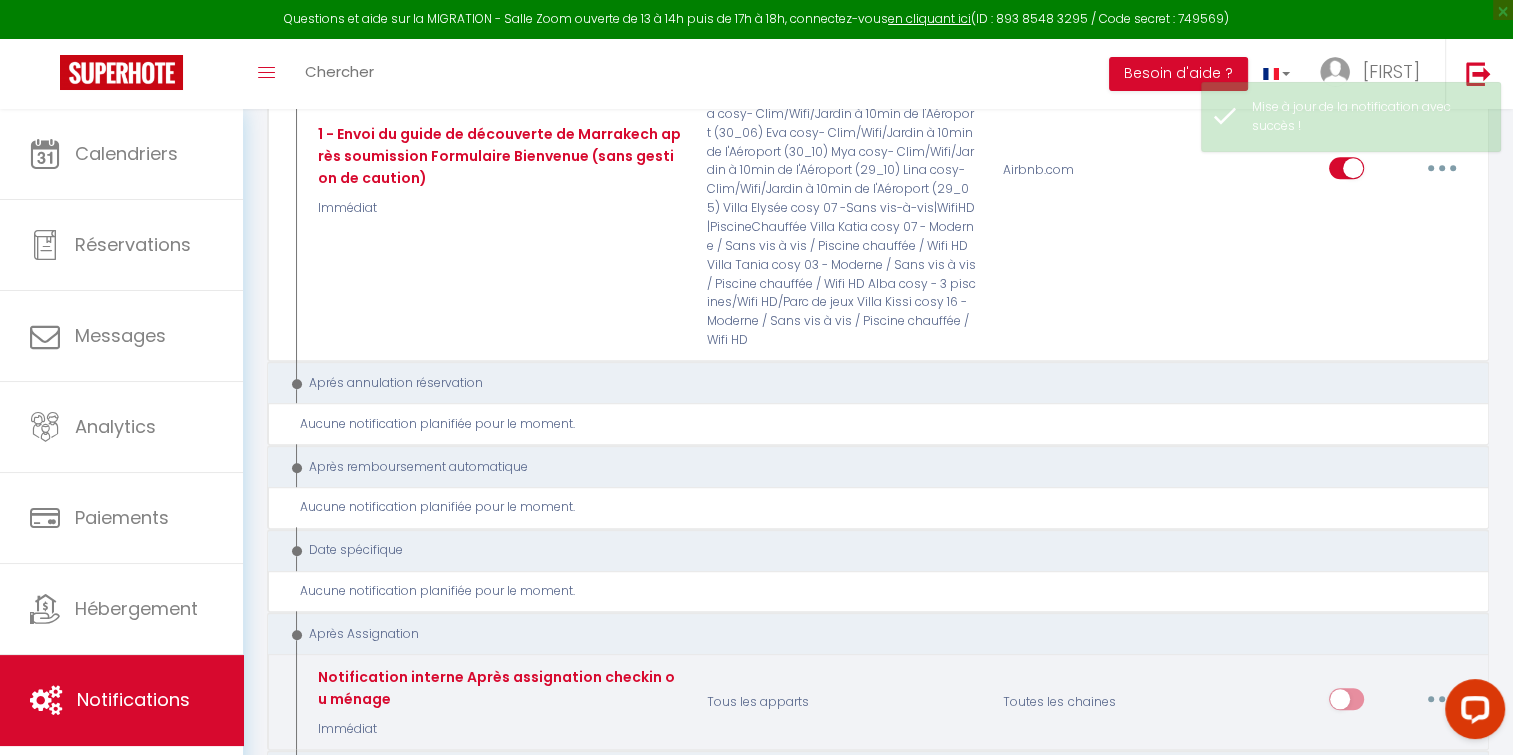 click at bounding box center [1442, 699] 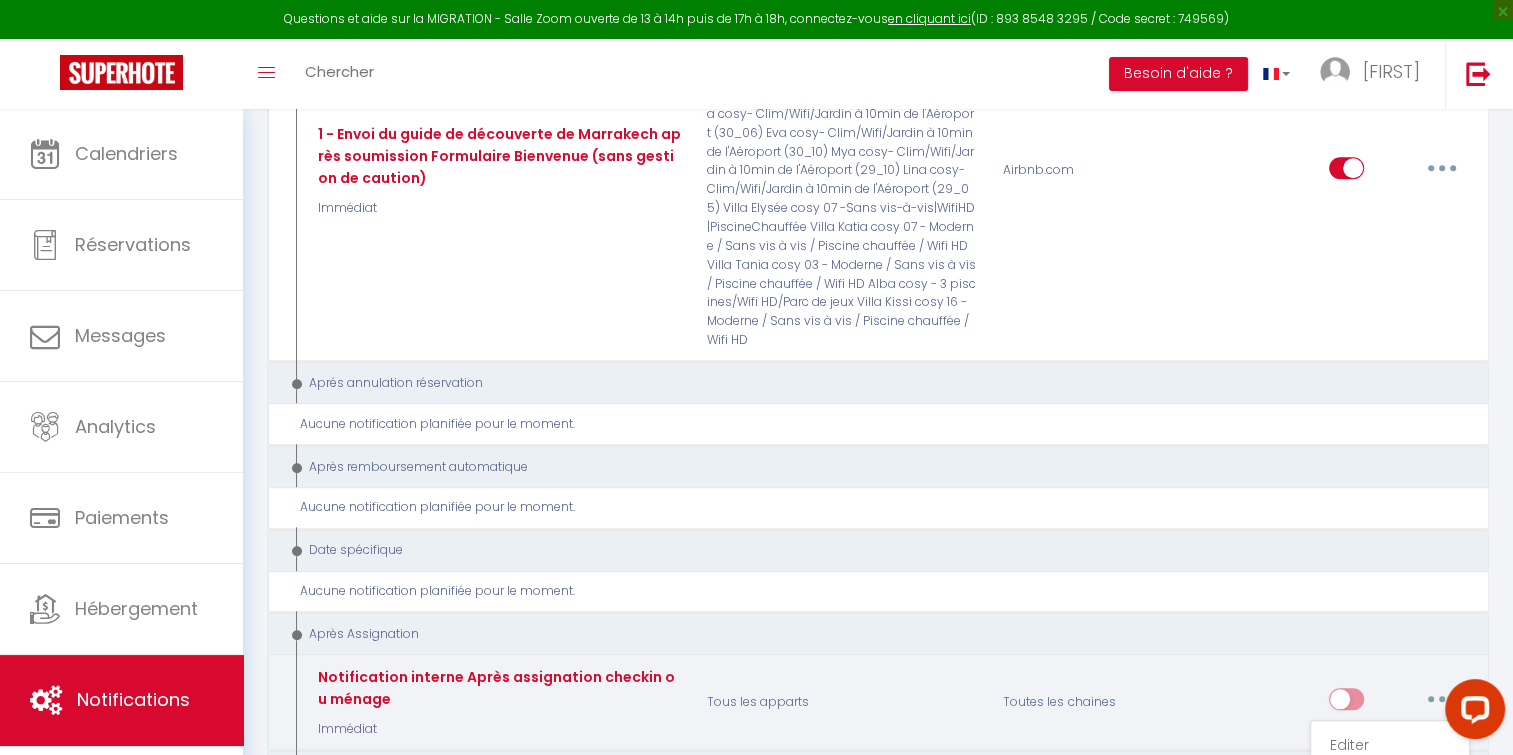 click on "Tous les apparts" at bounding box center (842, 702) 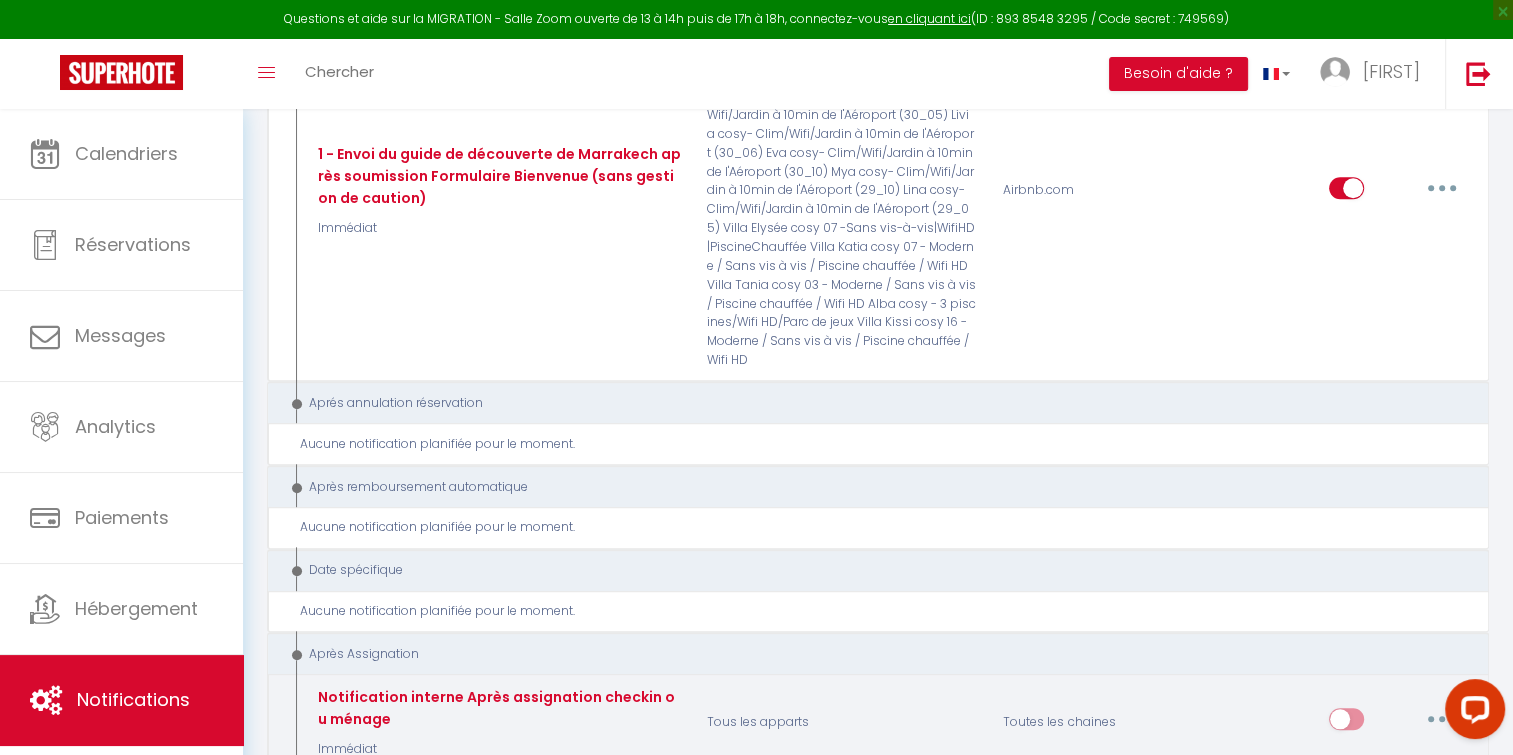 scroll, scrollTop: 9339, scrollLeft: 0, axis: vertical 